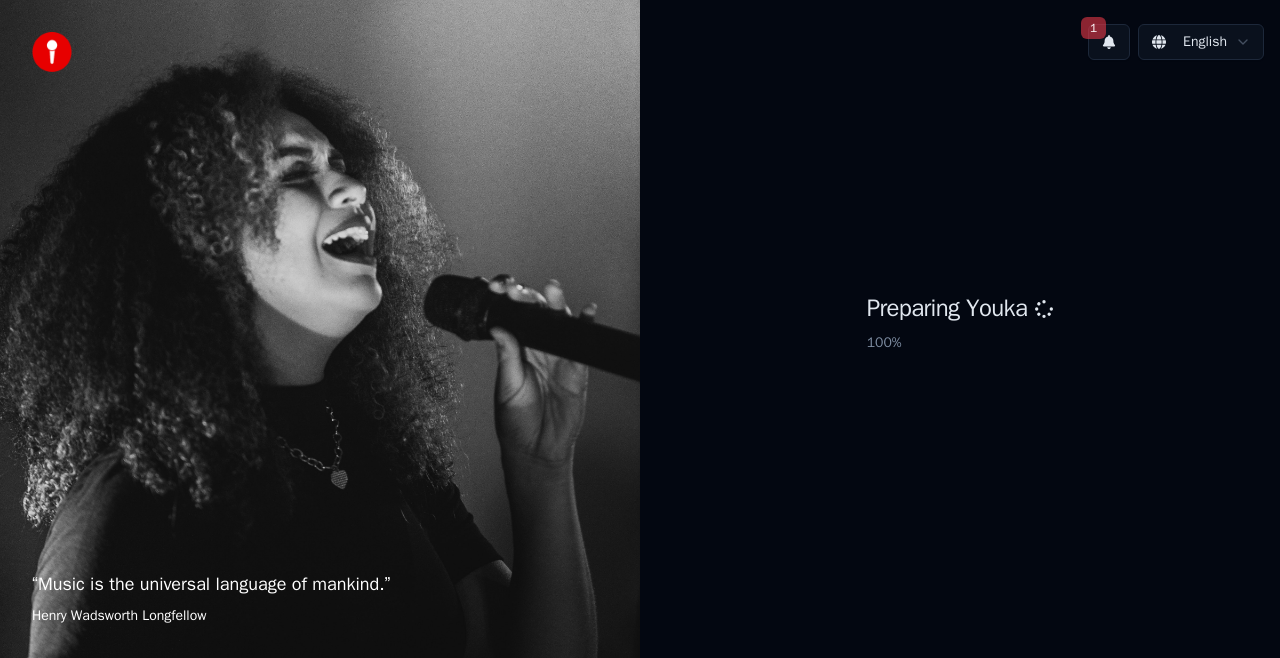 scroll, scrollTop: 0, scrollLeft: 0, axis: both 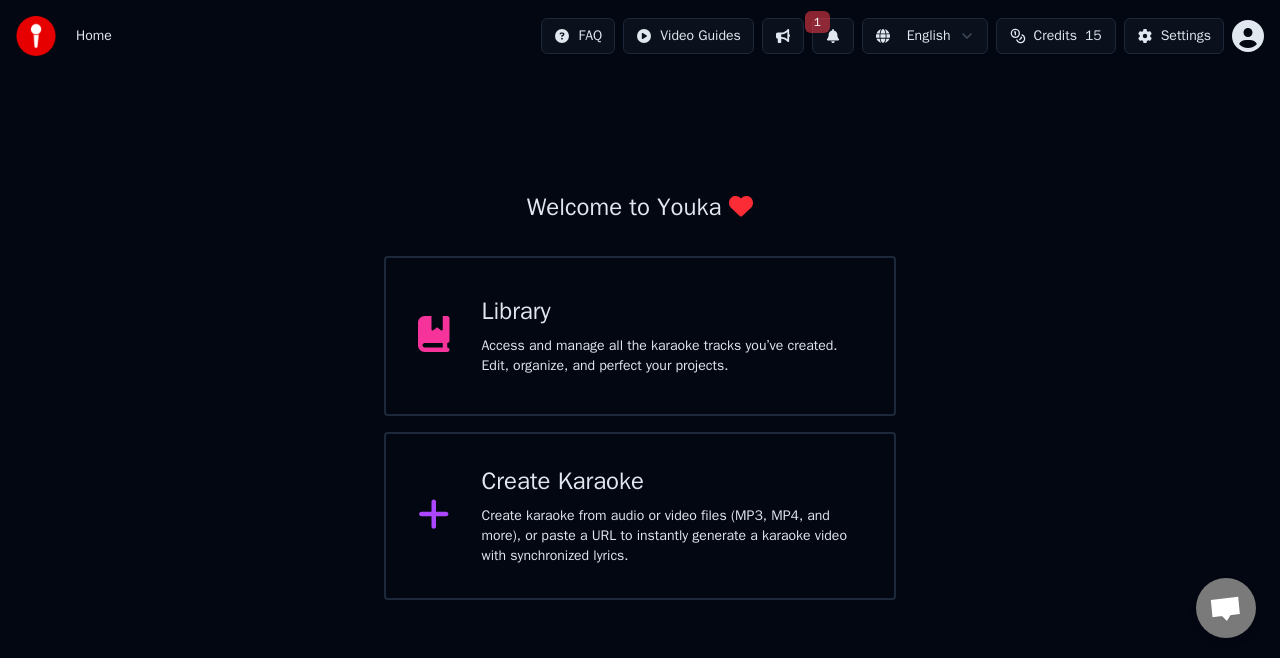 click 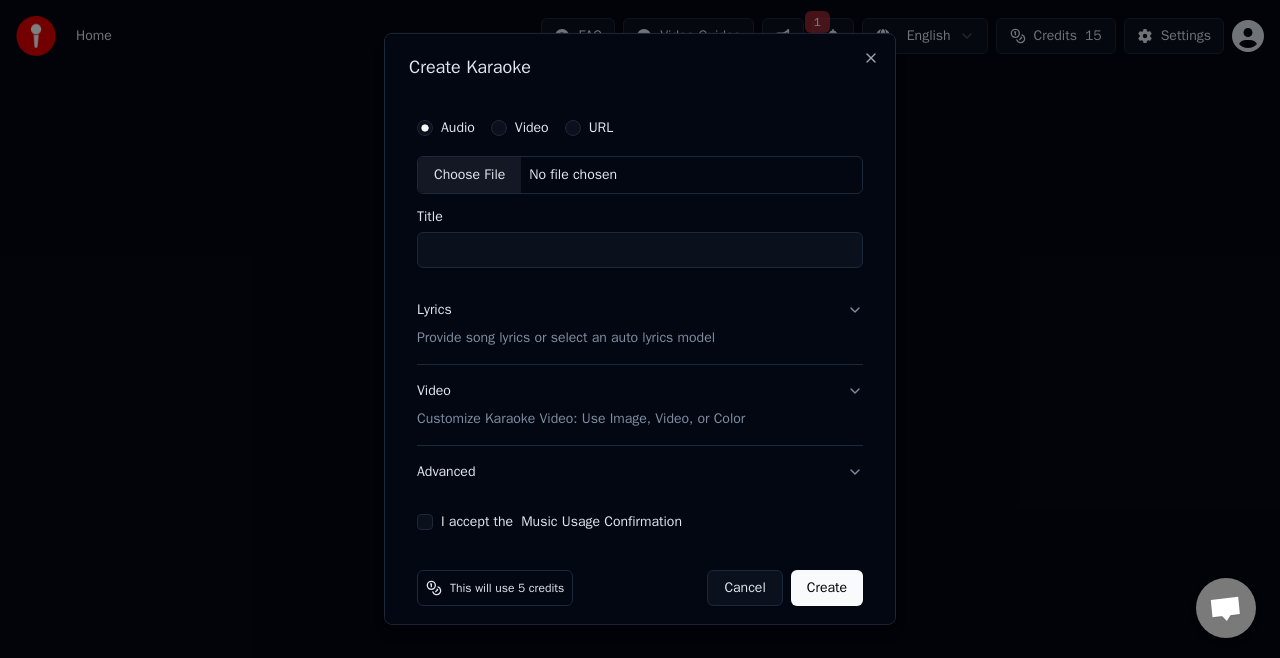 click on "Choose File" at bounding box center [469, 175] 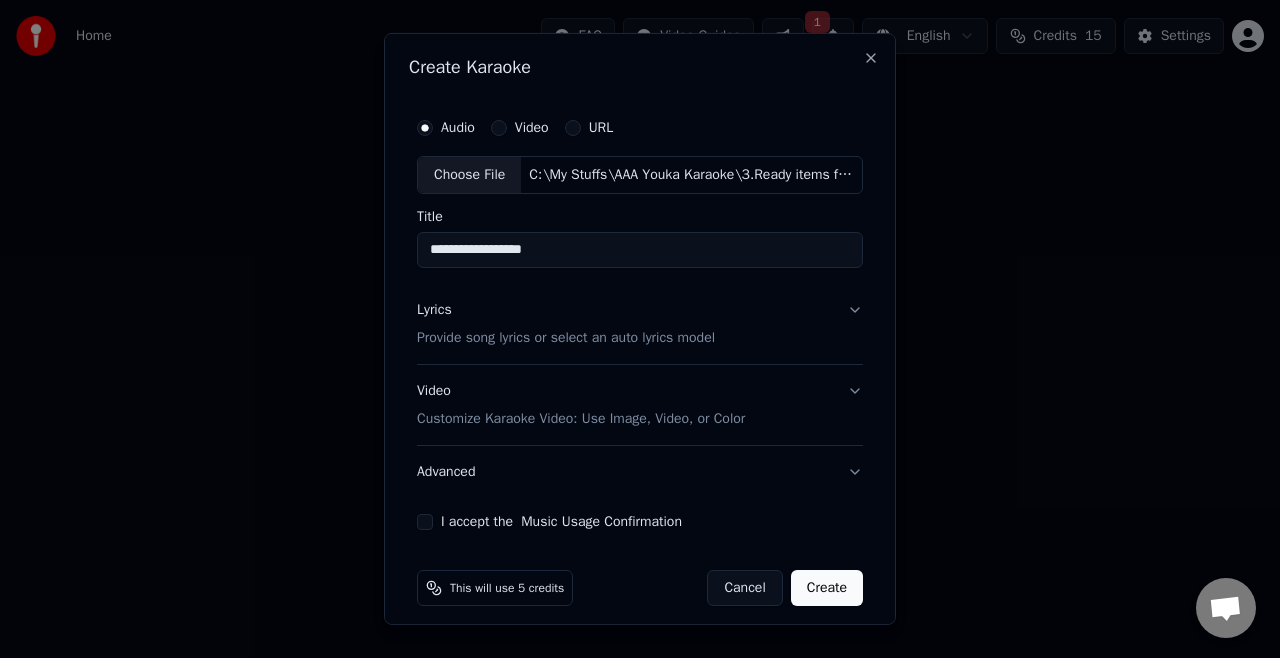 click on "**********" at bounding box center [640, 250] 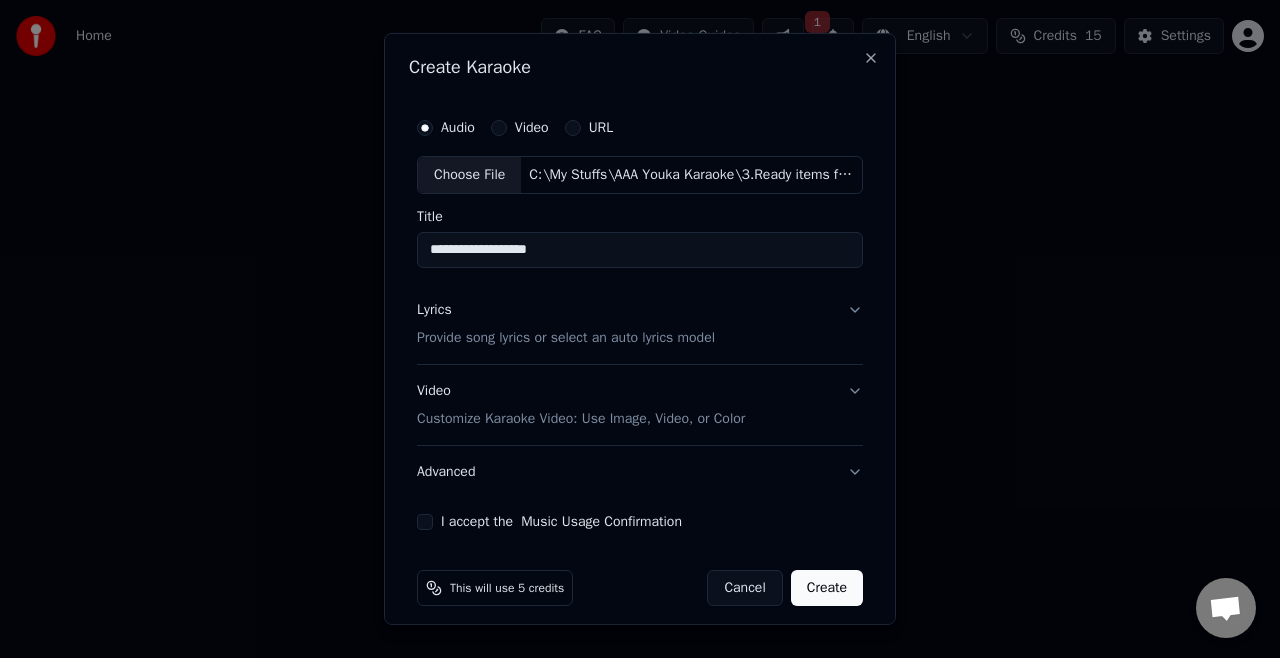 type on "**********" 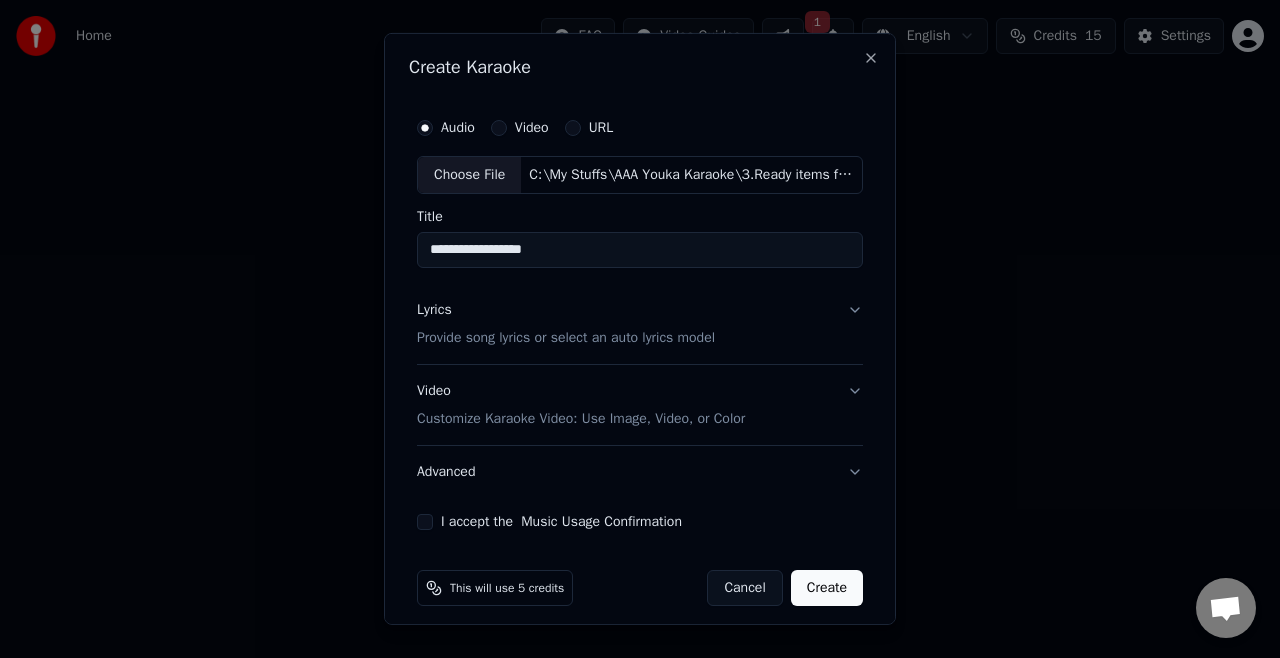click on "Provide song lyrics or select an auto lyrics model" at bounding box center (566, 338) 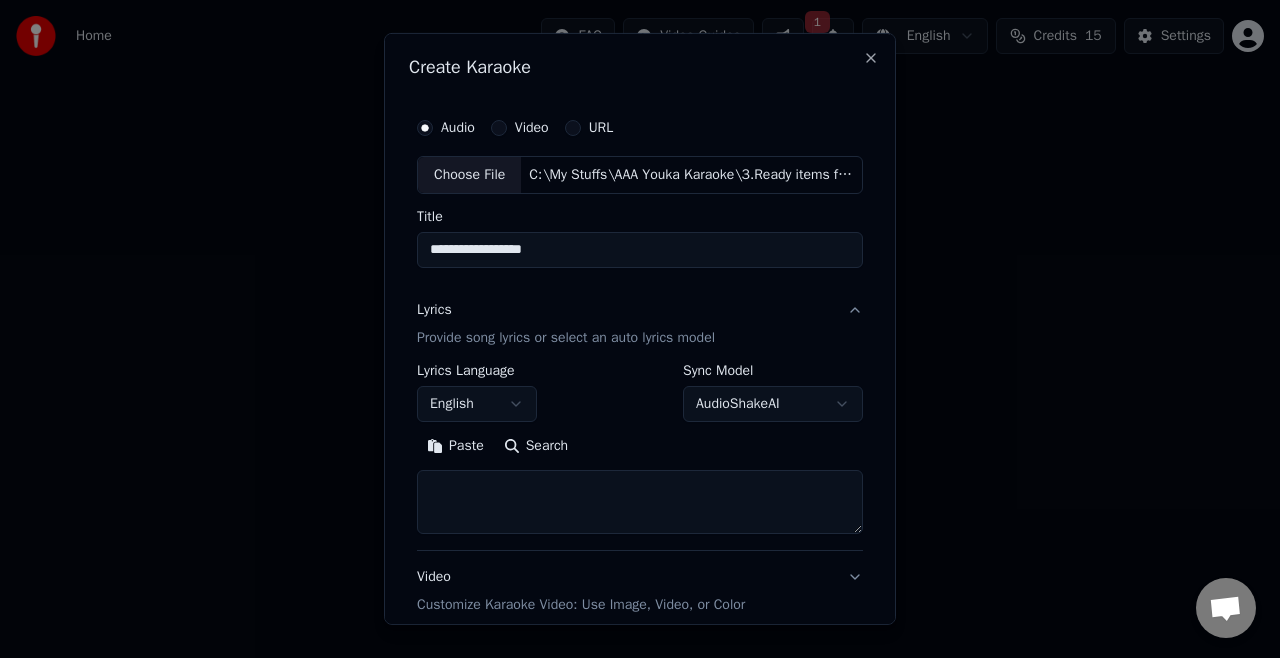 drag, startPoint x: 450, startPoint y: 441, endPoint x: 528, endPoint y: 343, distance: 125.25175 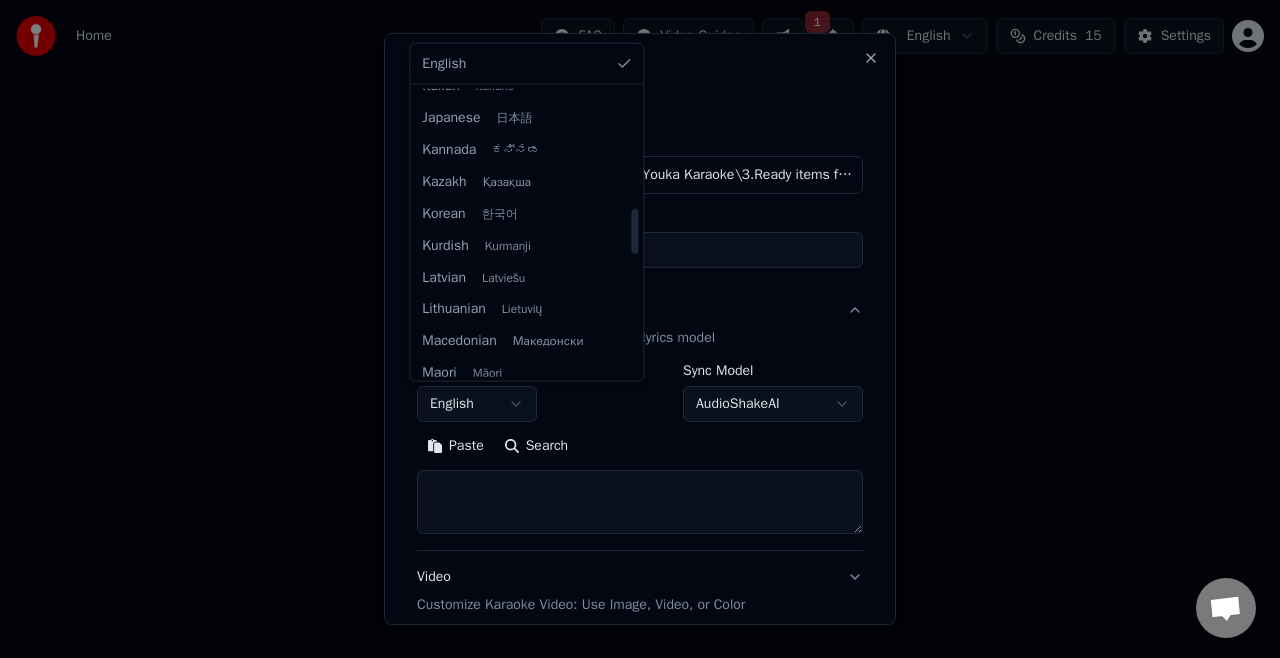 scroll, scrollTop: 900, scrollLeft: 0, axis: vertical 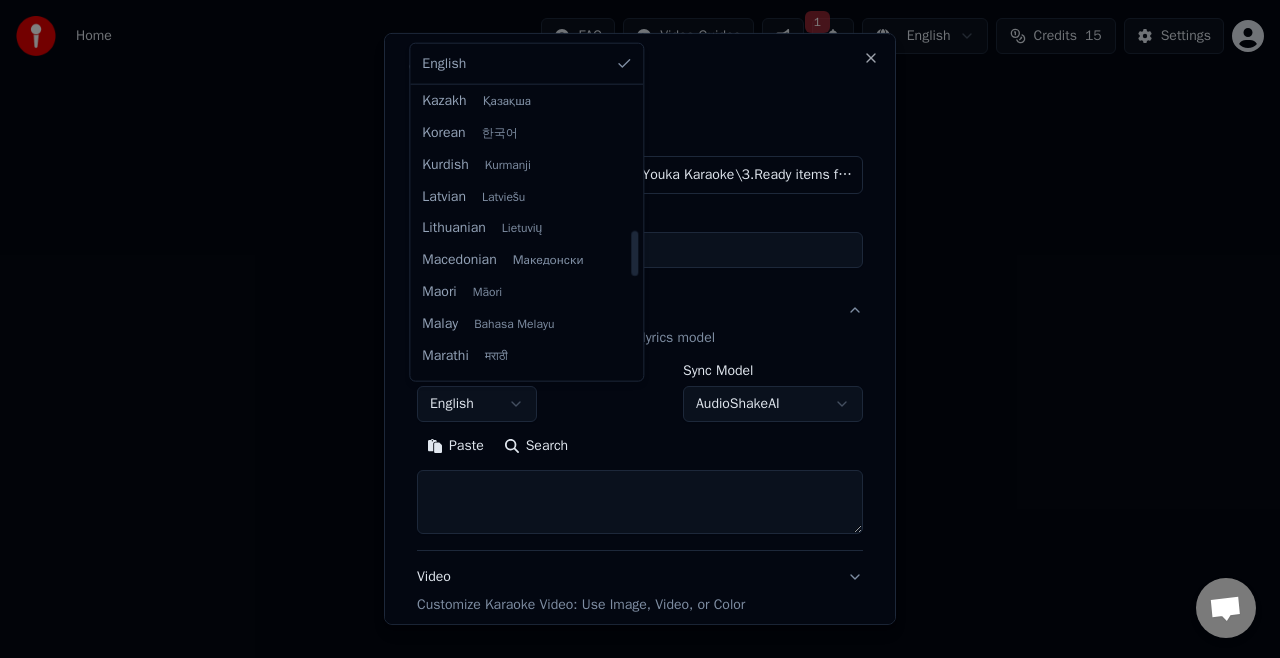select on "**" 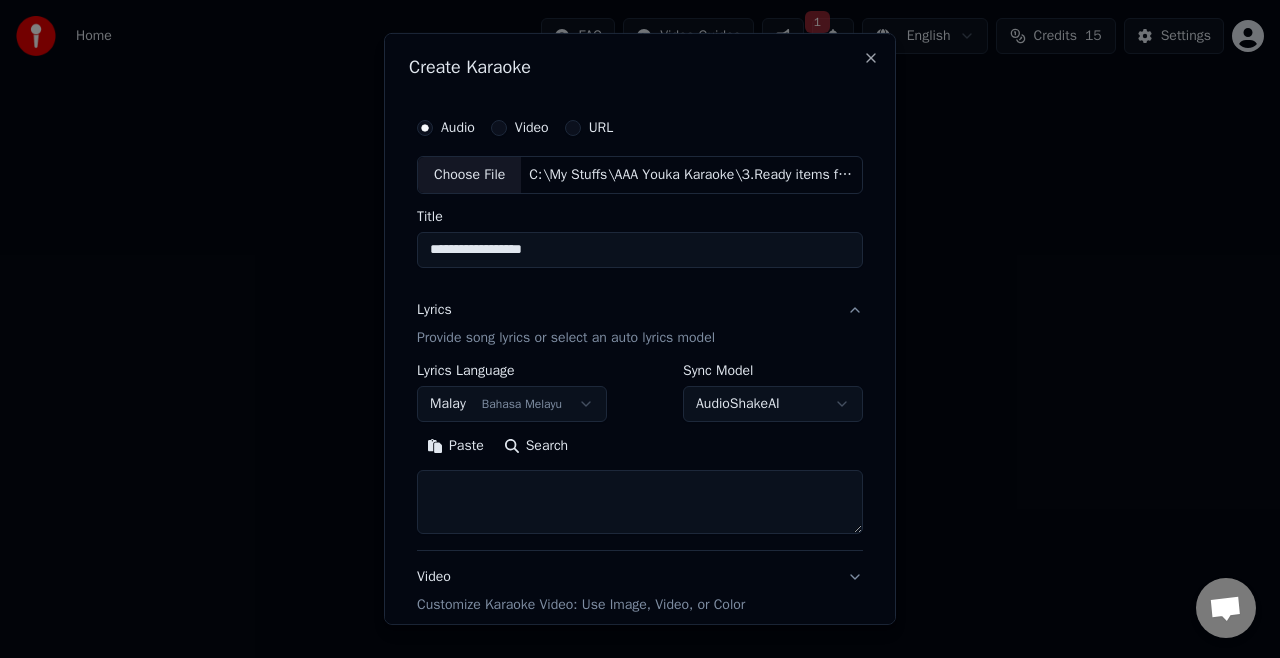 click on "Paste" at bounding box center [455, 446] 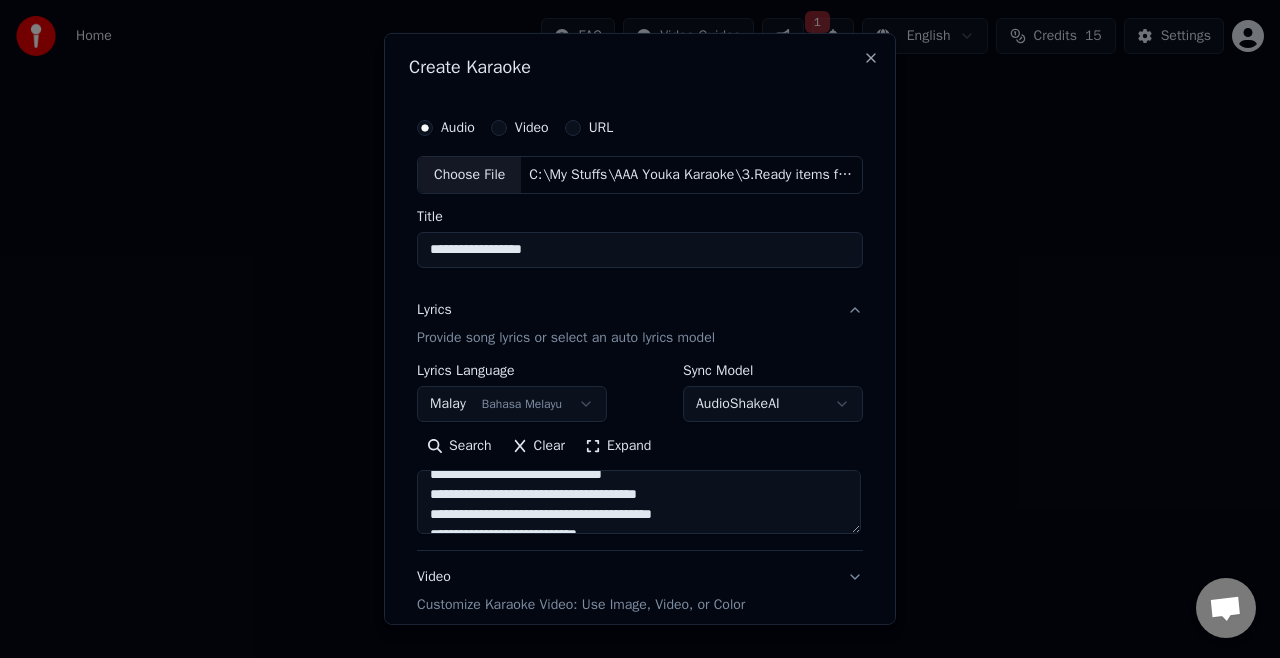 scroll, scrollTop: 712, scrollLeft: 0, axis: vertical 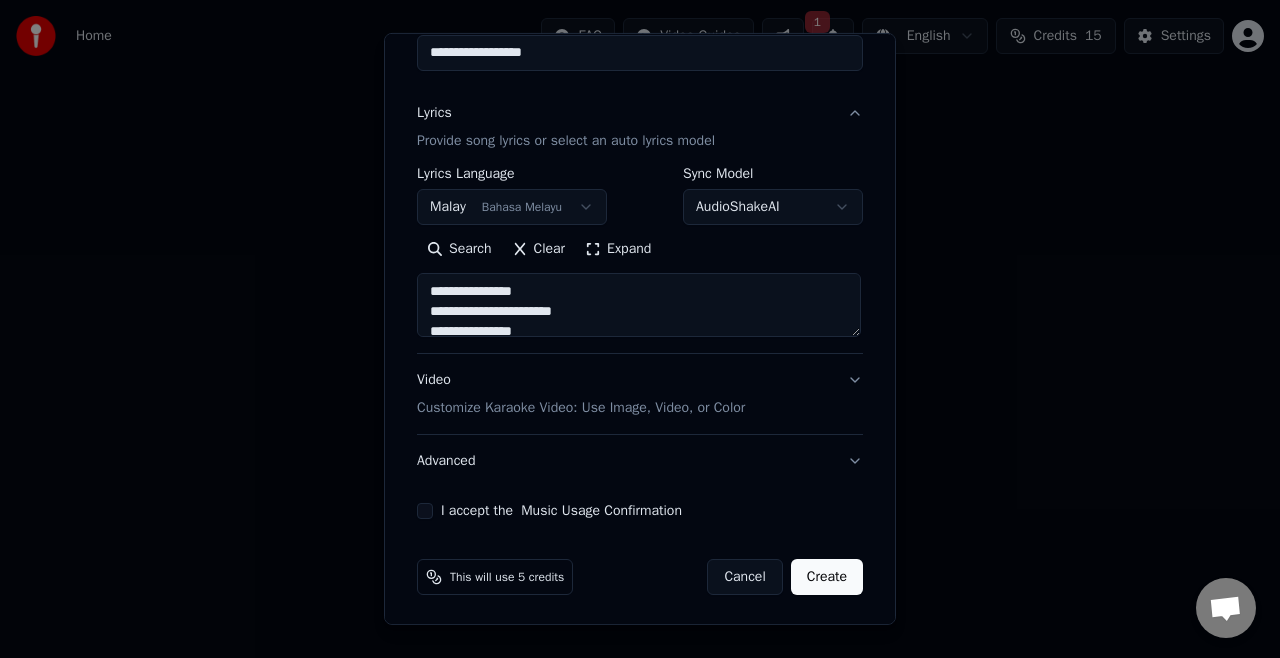 click on "Customize Karaoke Video: Use Image, Video, or Color" at bounding box center (581, 408) 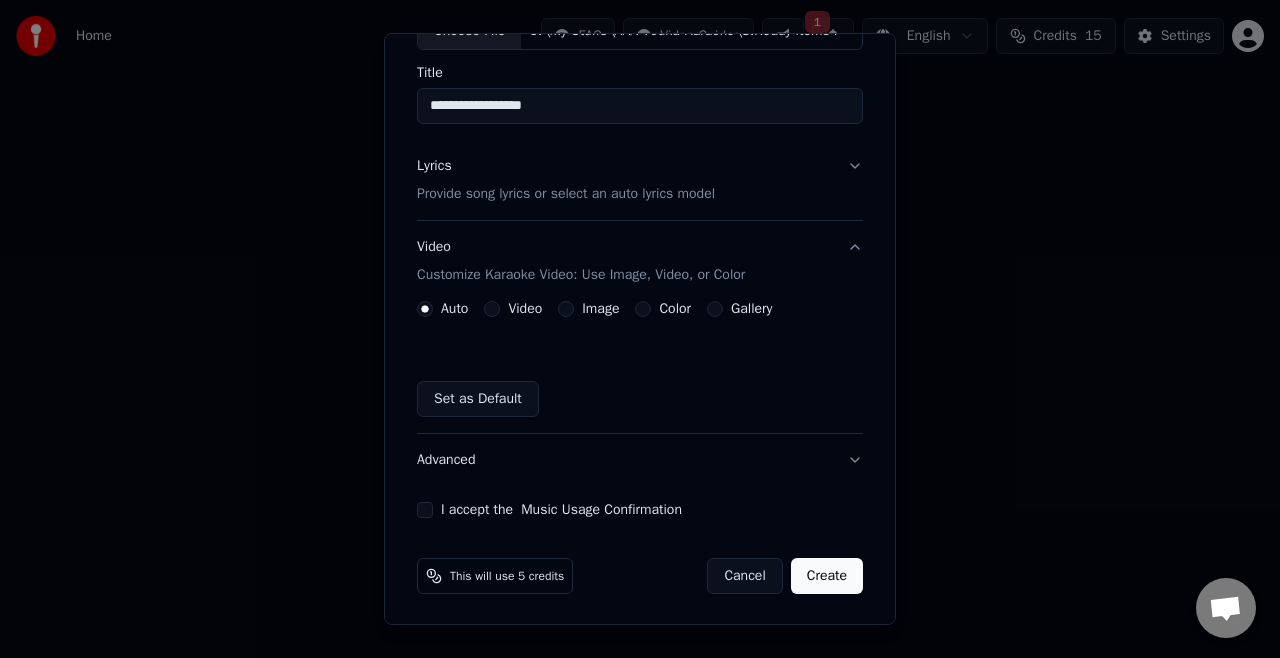 scroll, scrollTop: 144, scrollLeft: 0, axis: vertical 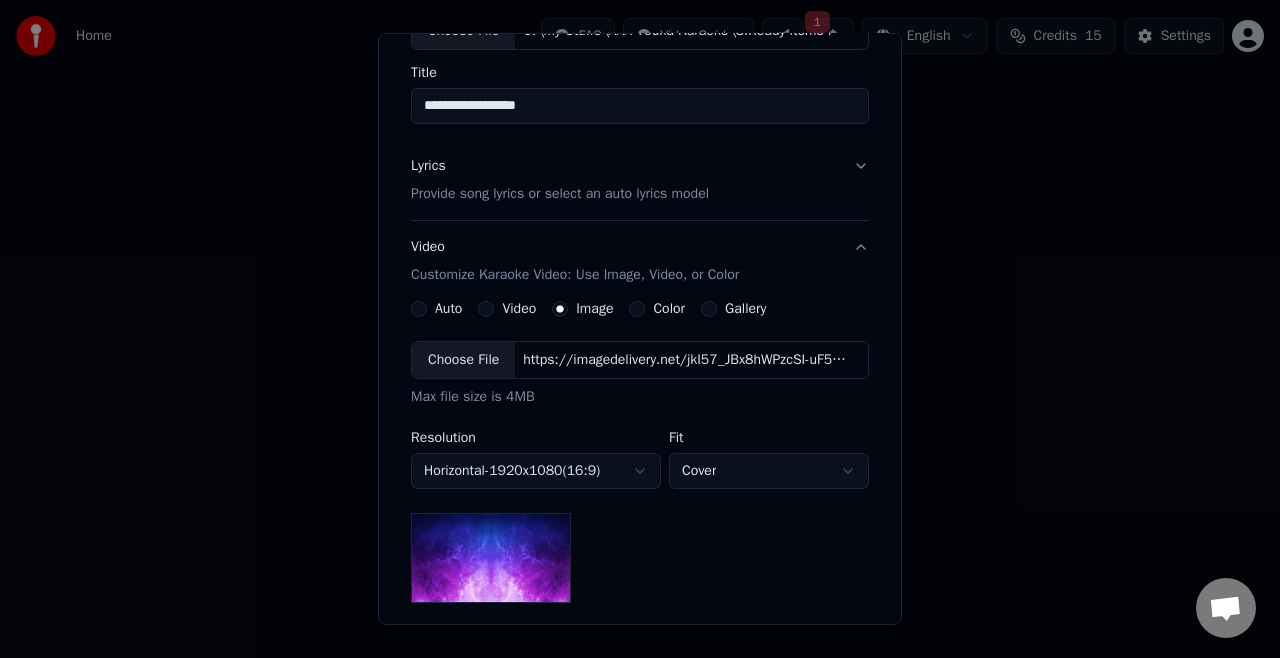 click on "Choose File" at bounding box center [463, 360] 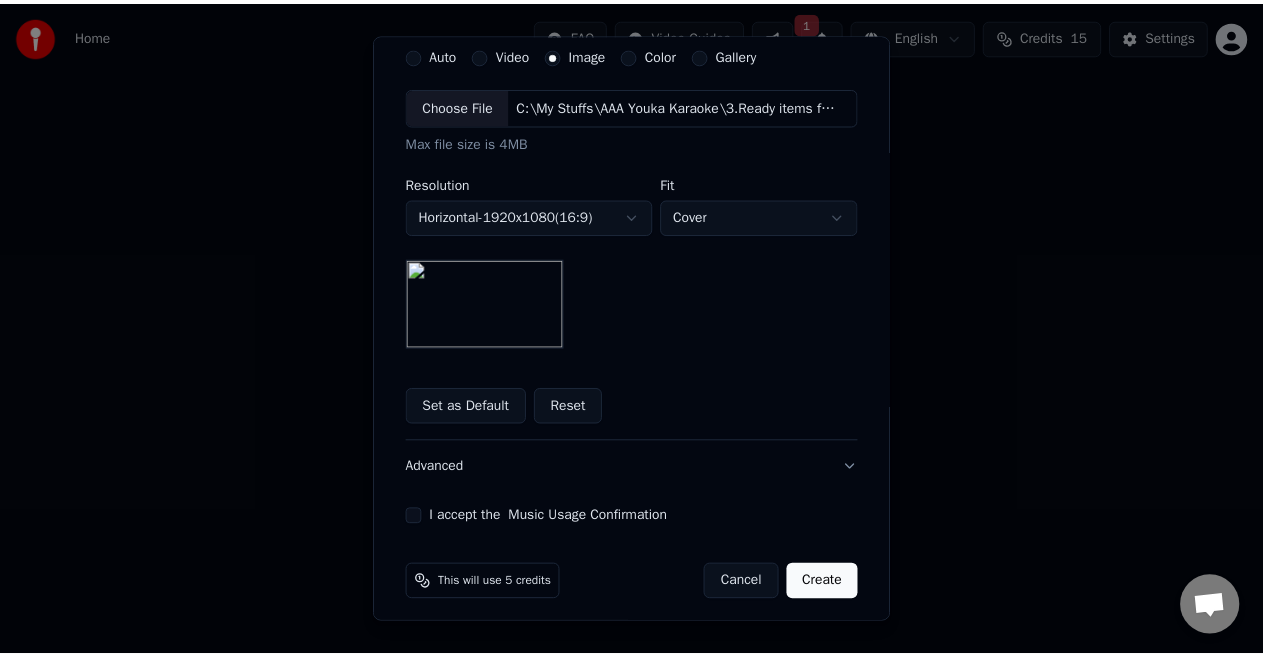 scroll, scrollTop: 404, scrollLeft: 0, axis: vertical 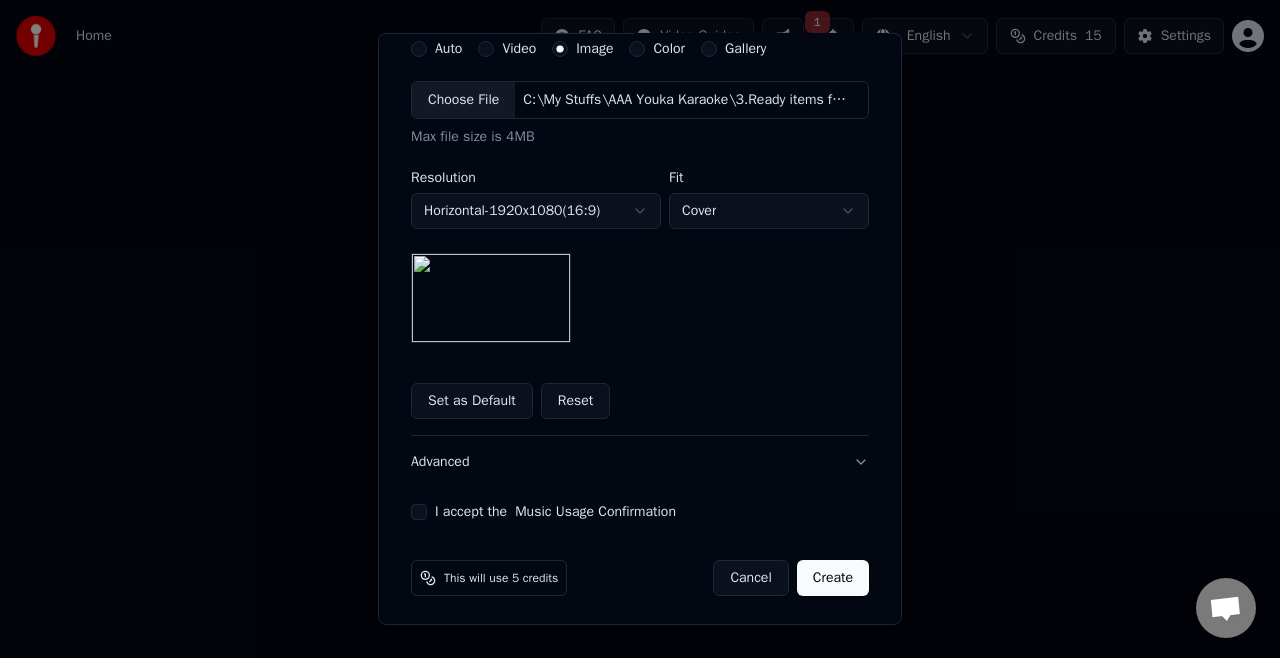 click on "I accept the   Music Usage Confirmation" at bounding box center [419, 512] 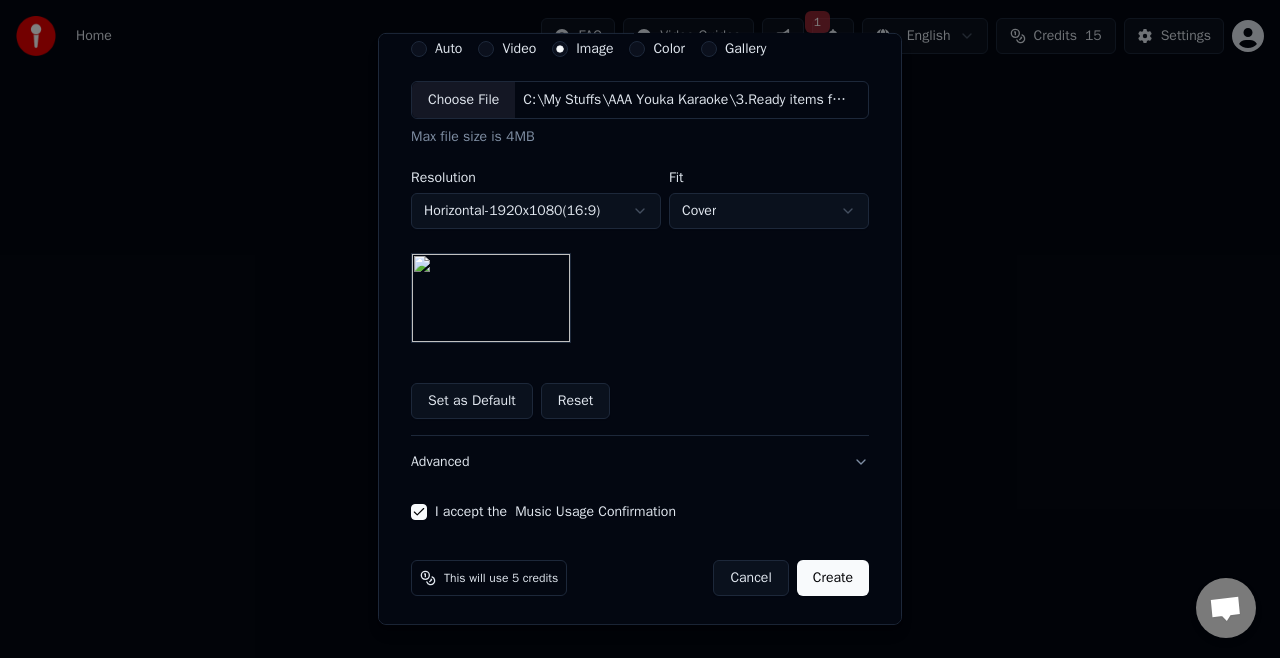 click on "Create" at bounding box center (833, 578) 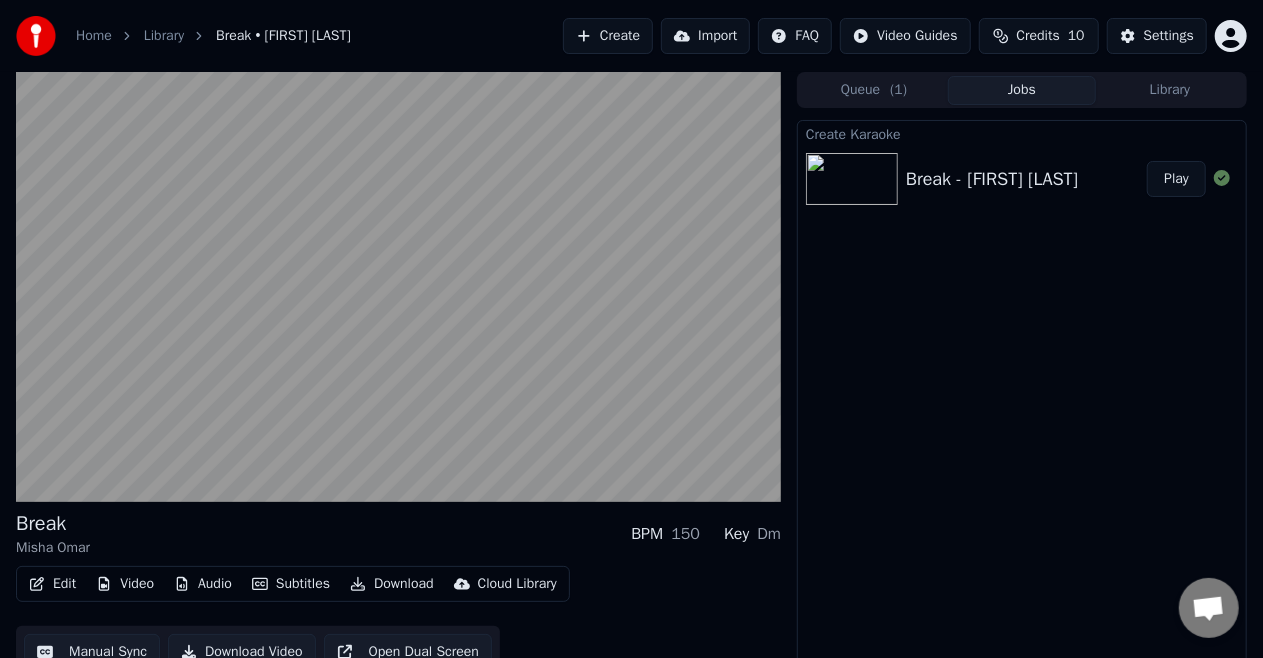 click on "Create Karaoke Break - [FIRST] [LAST] Play" at bounding box center [1022, 399] 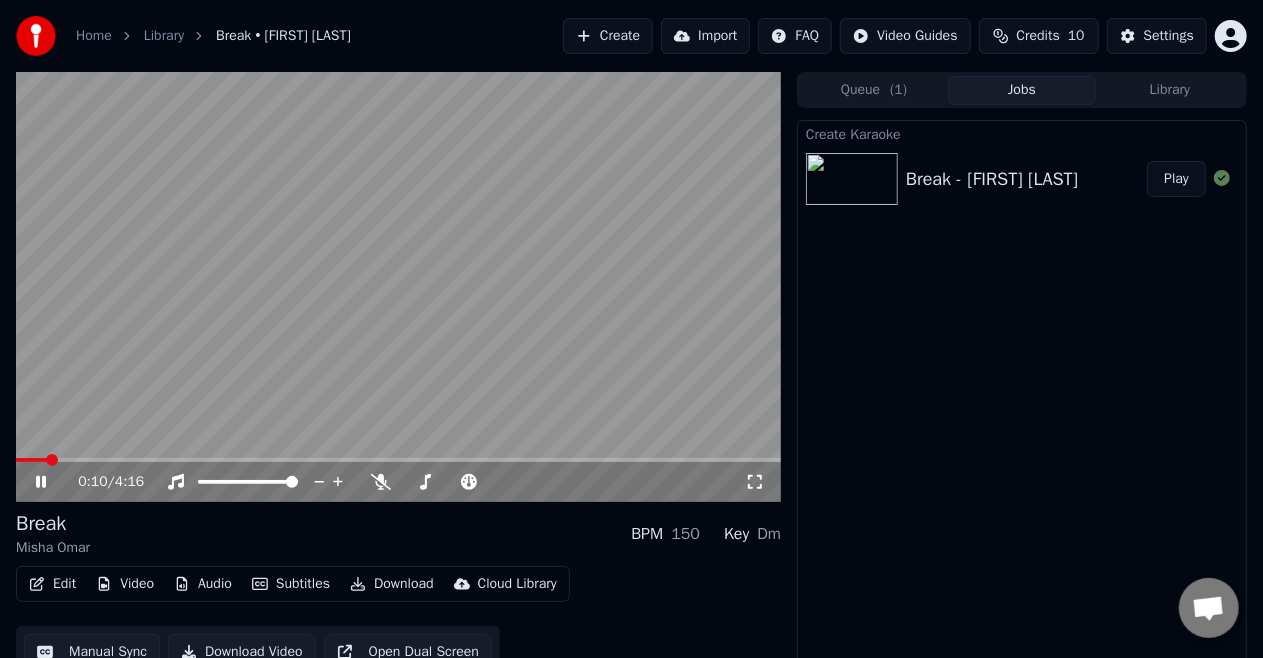 click 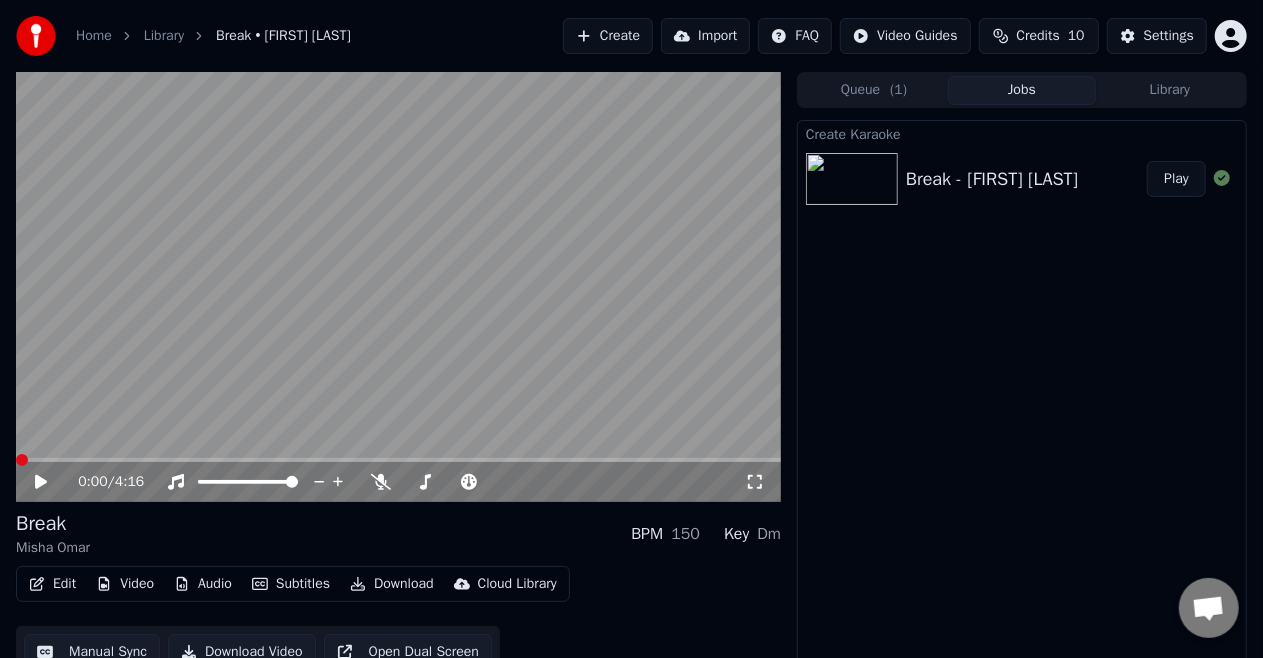click at bounding box center [22, 460] 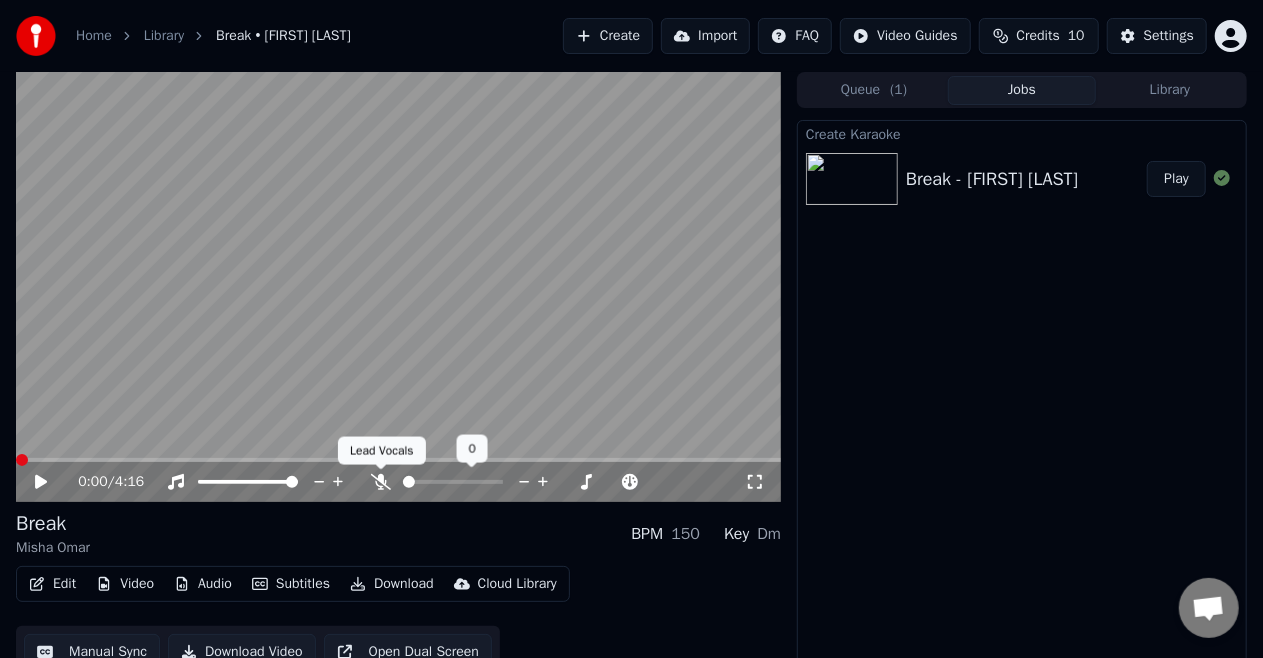 click 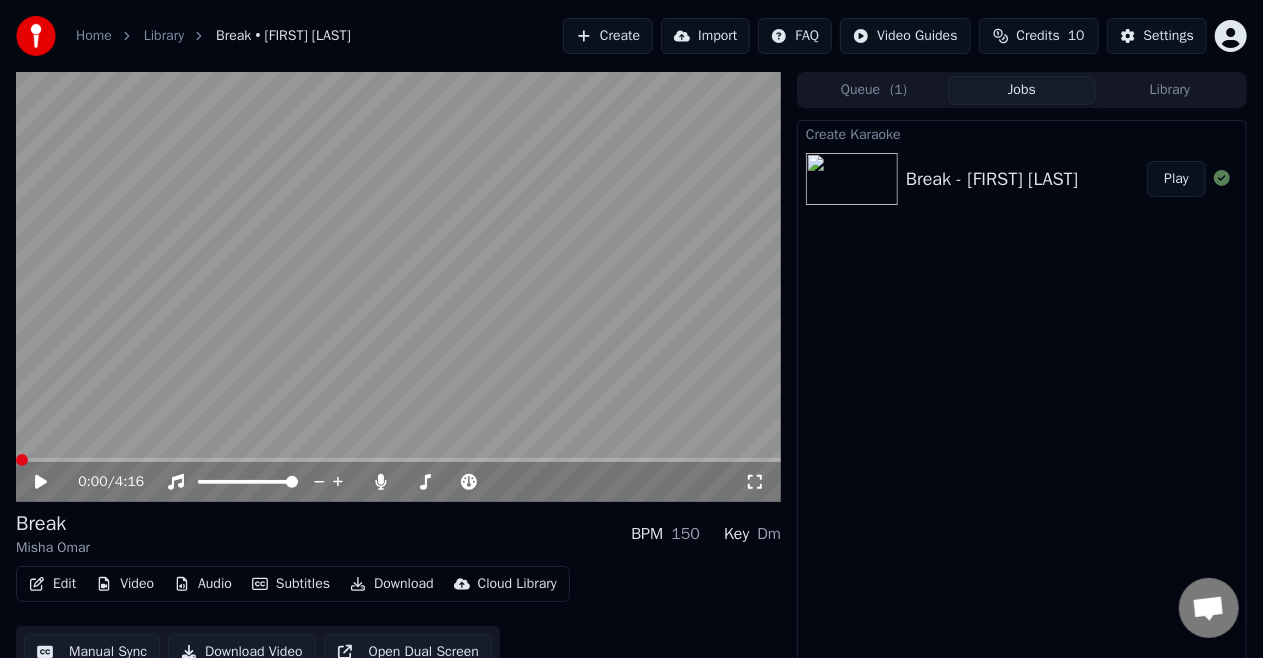 click 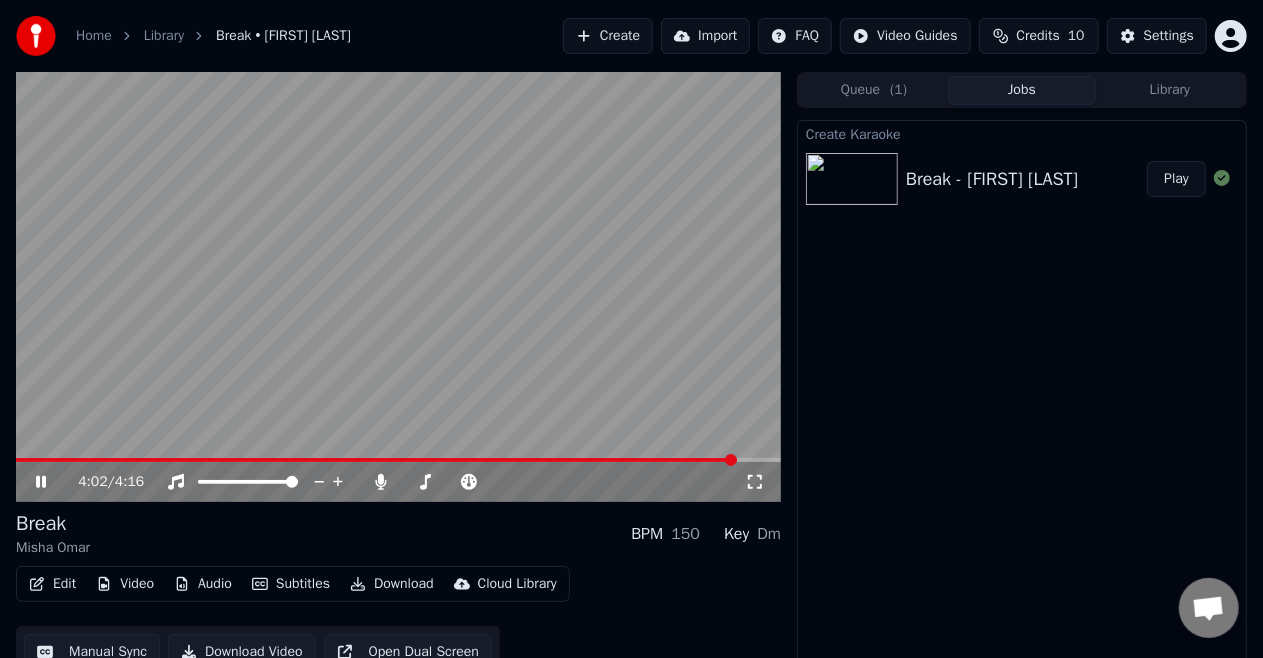 click on "4:02  /  4:16" at bounding box center [398, 482] 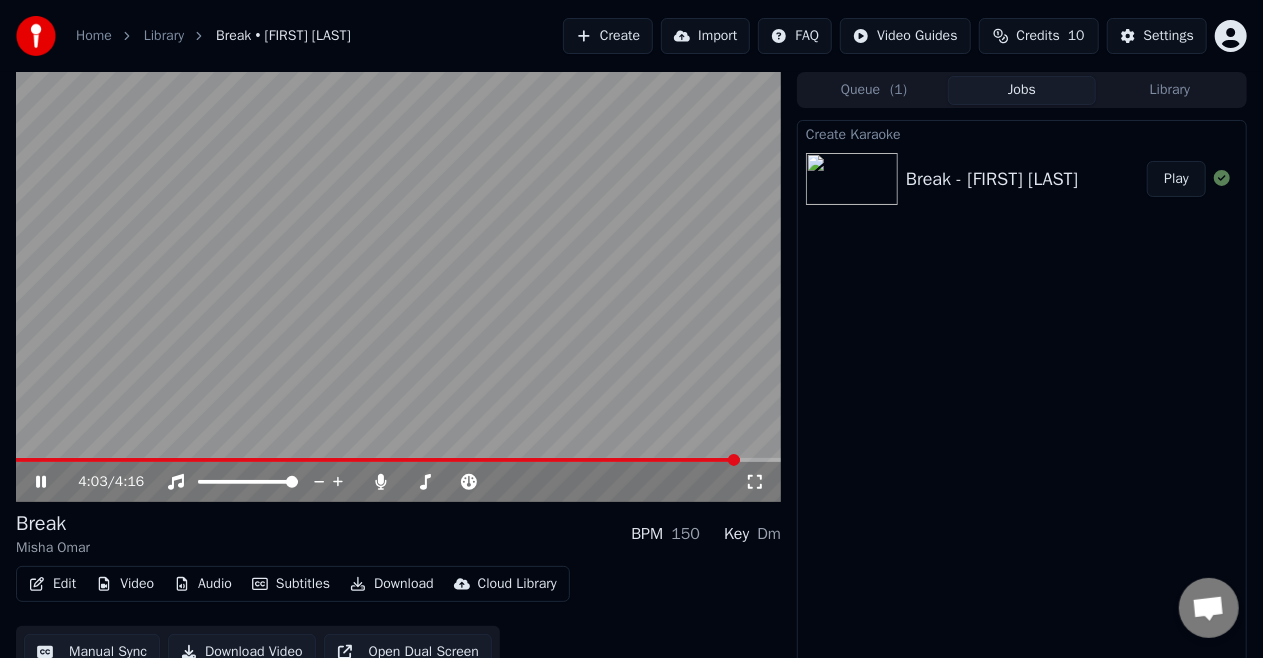 click 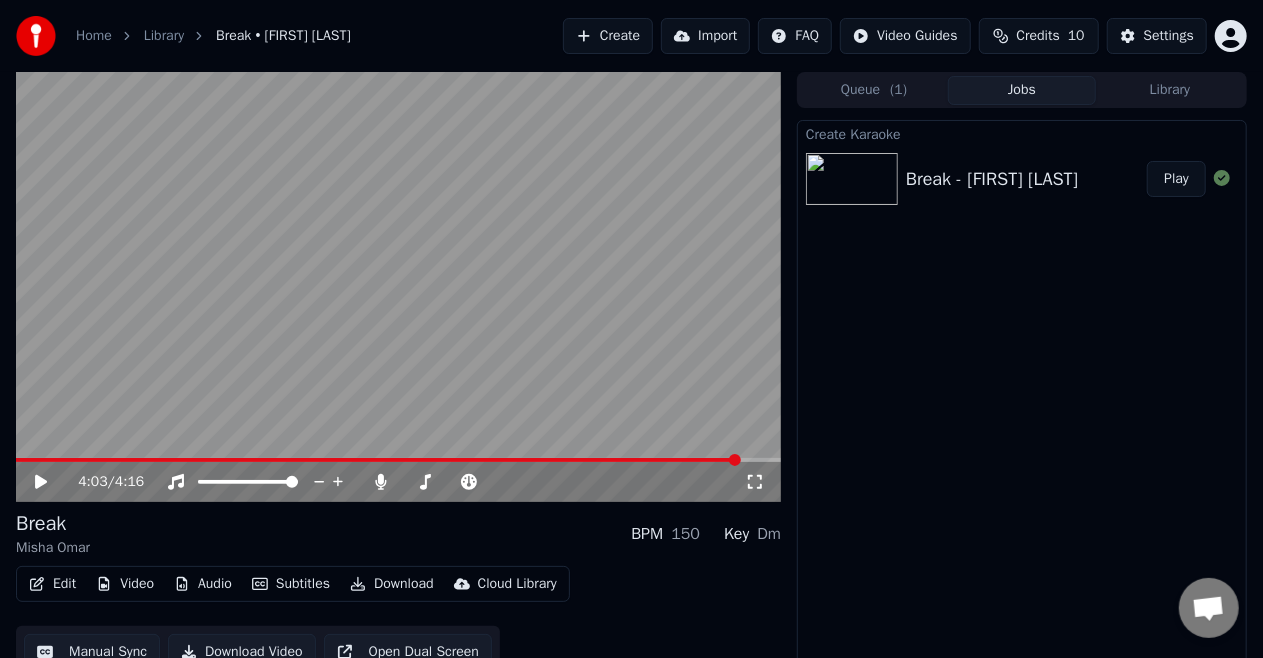 click on "Manual Sync" at bounding box center [92, 652] 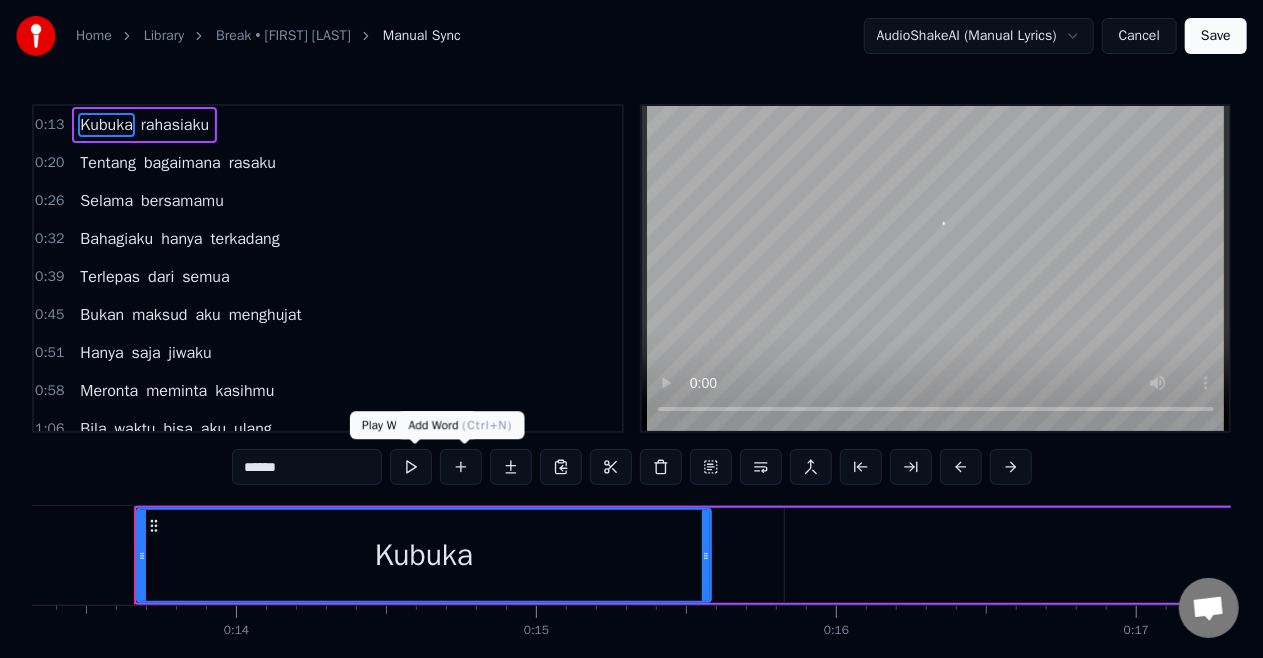 scroll, scrollTop: 0, scrollLeft: 3998, axis: horizontal 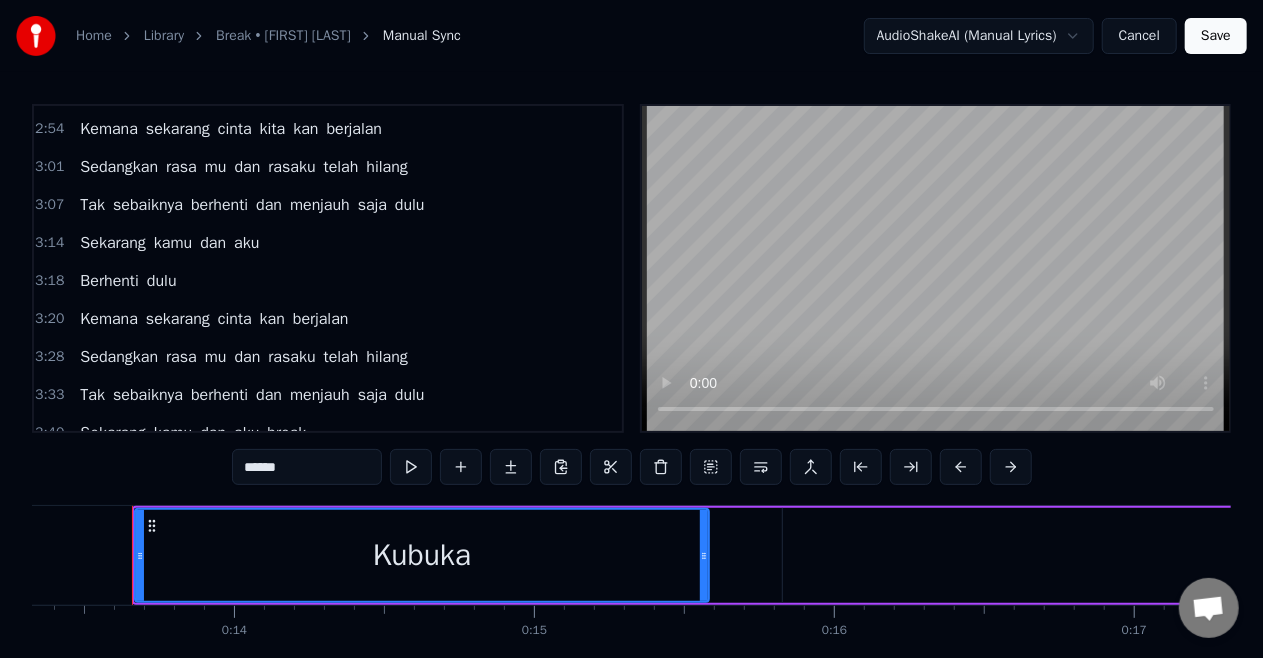 click on "break" at bounding box center [286, 433] 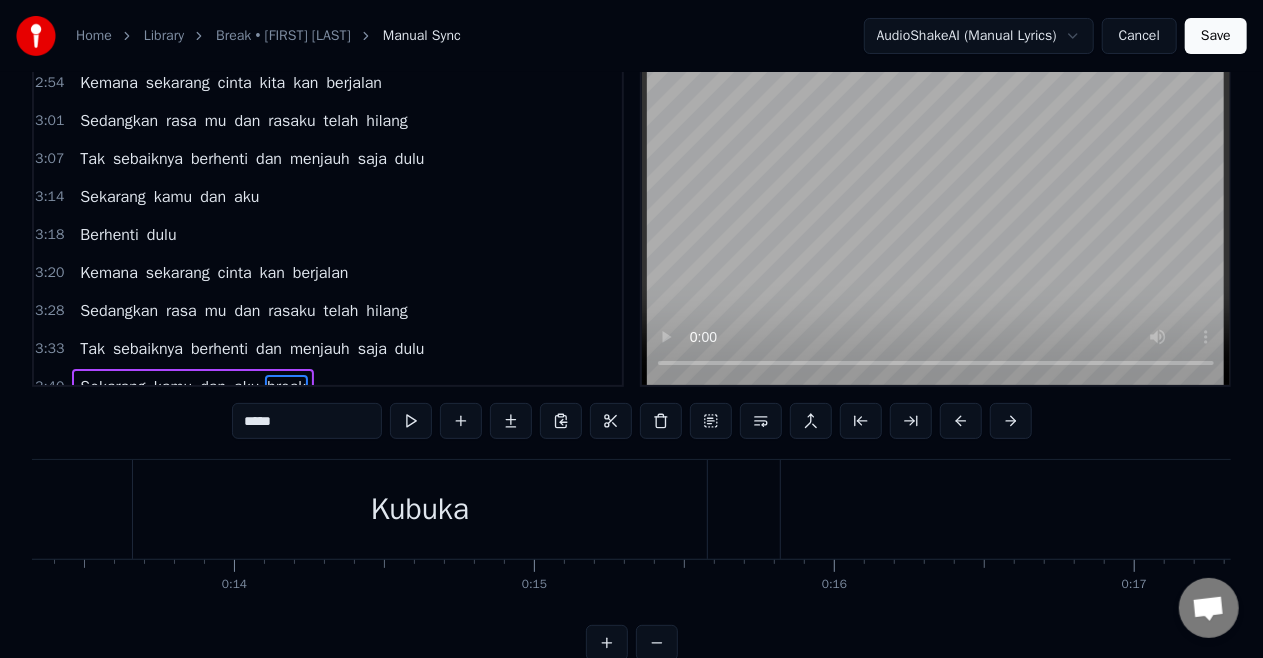 scroll, scrollTop: 83, scrollLeft: 0, axis: vertical 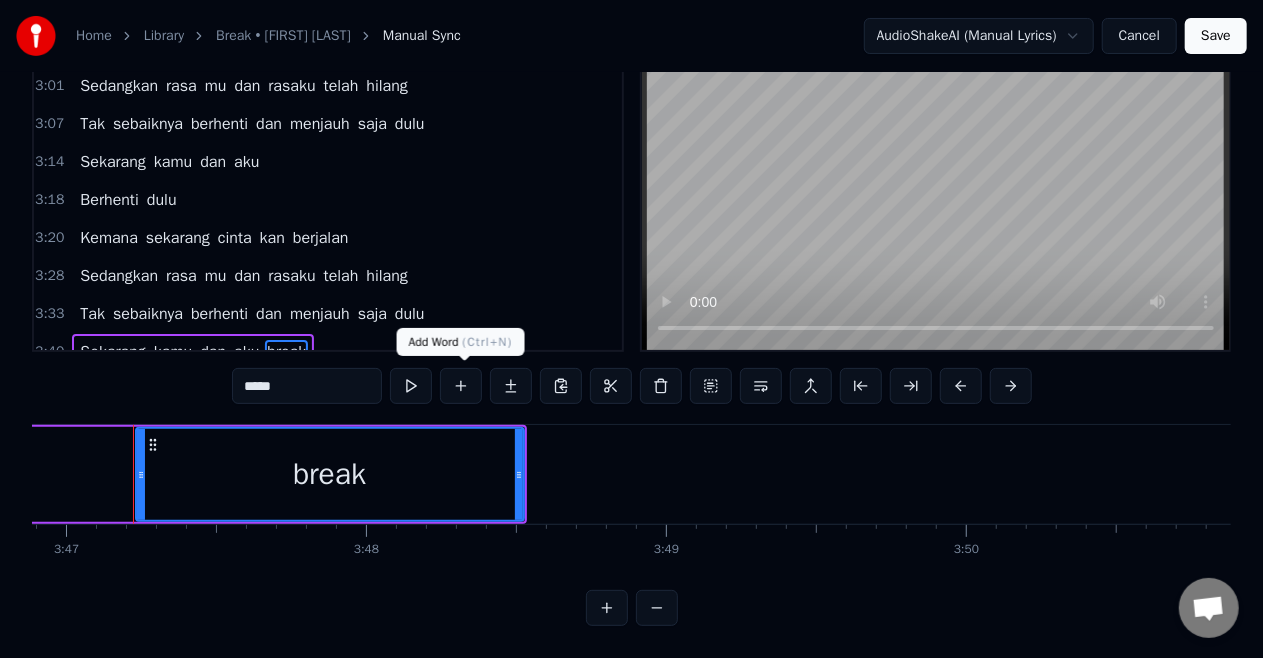 click at bounding box center (461, 386) 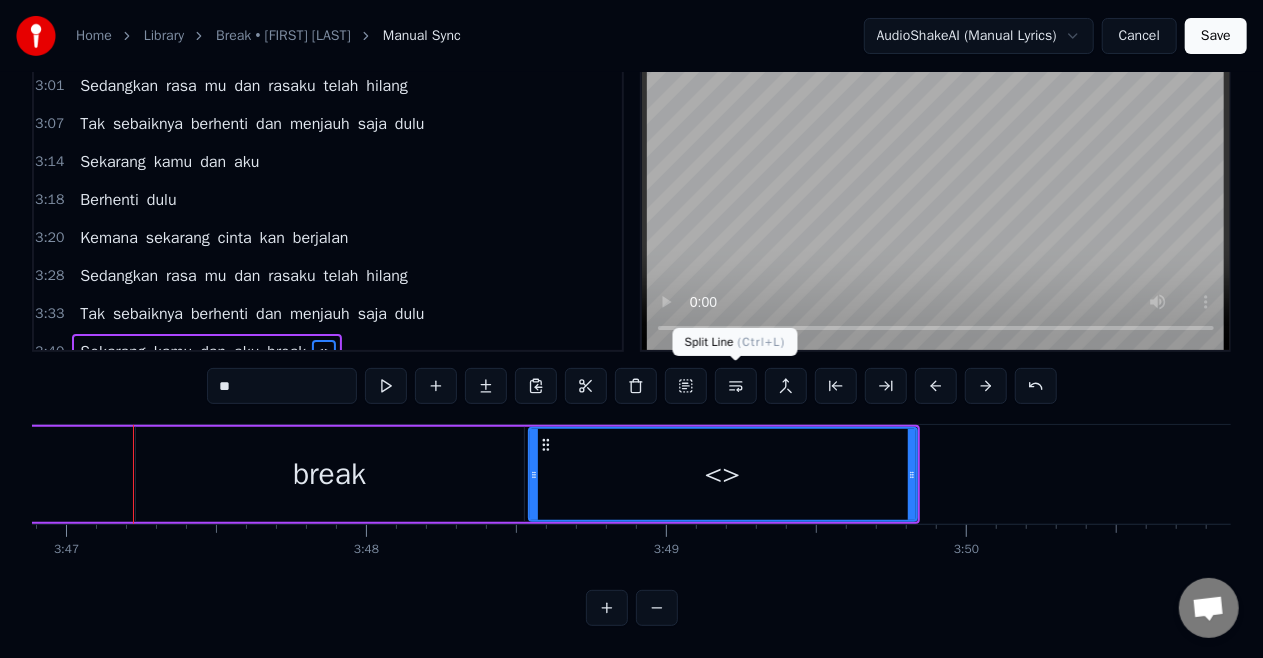 click at bounding box center (736, 386) 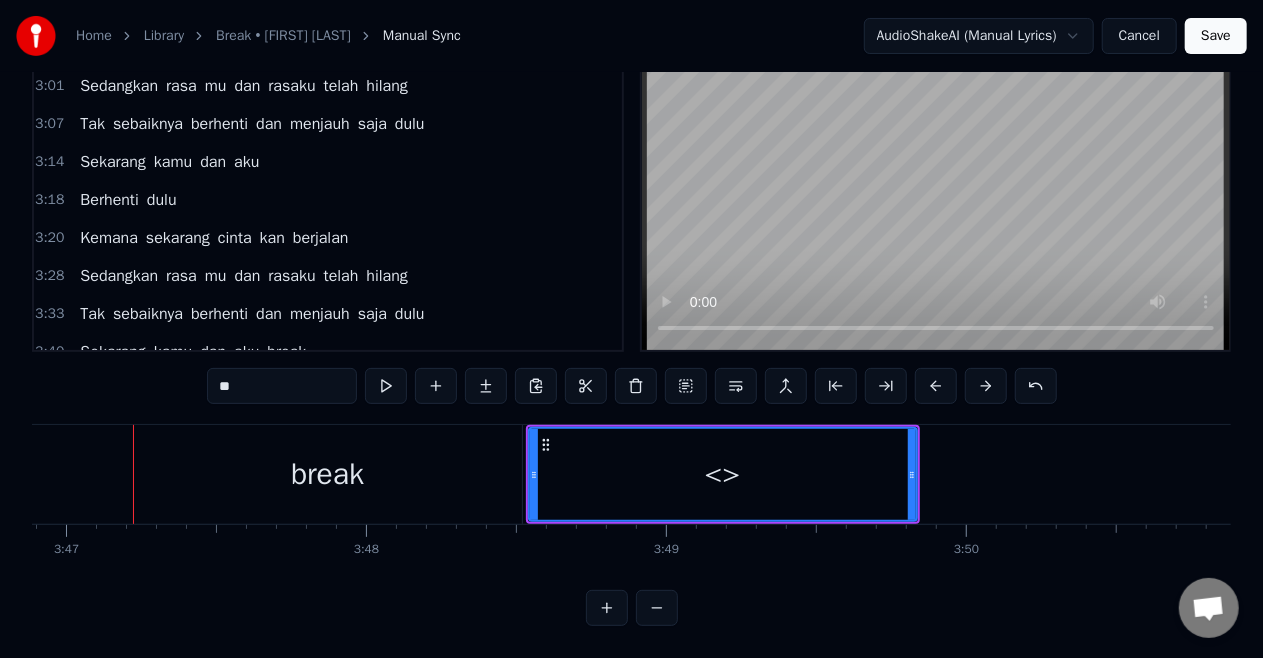 scroll, scrollTop: 832, scrollLeft: 0, axis: vertical 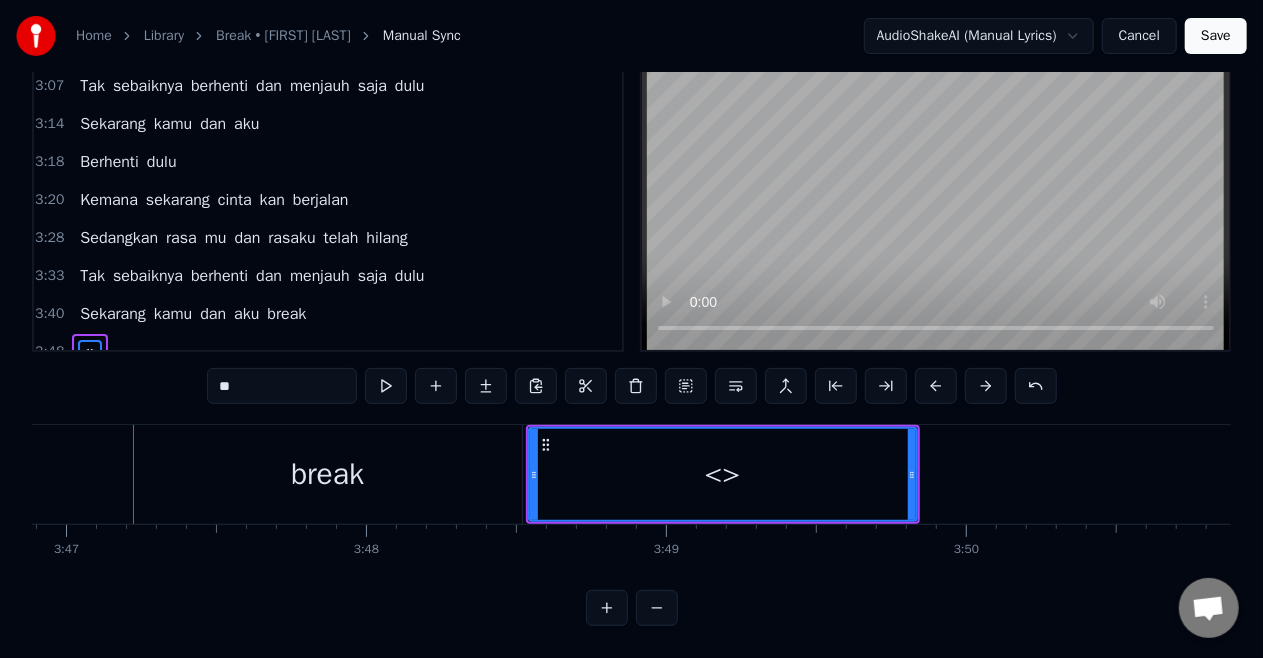 drag, startPoint x: 272, startPoint y: 395, endPoint x: 77, endPoint y: 400, distance: 195.06409 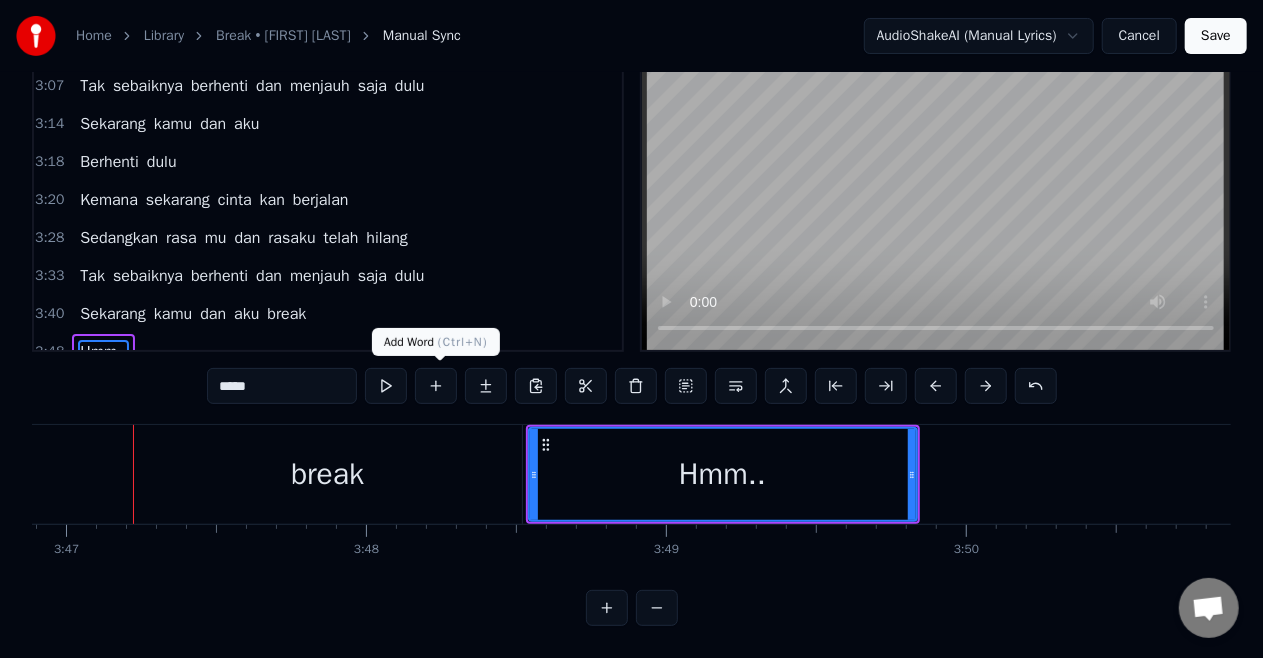 type on "*****" 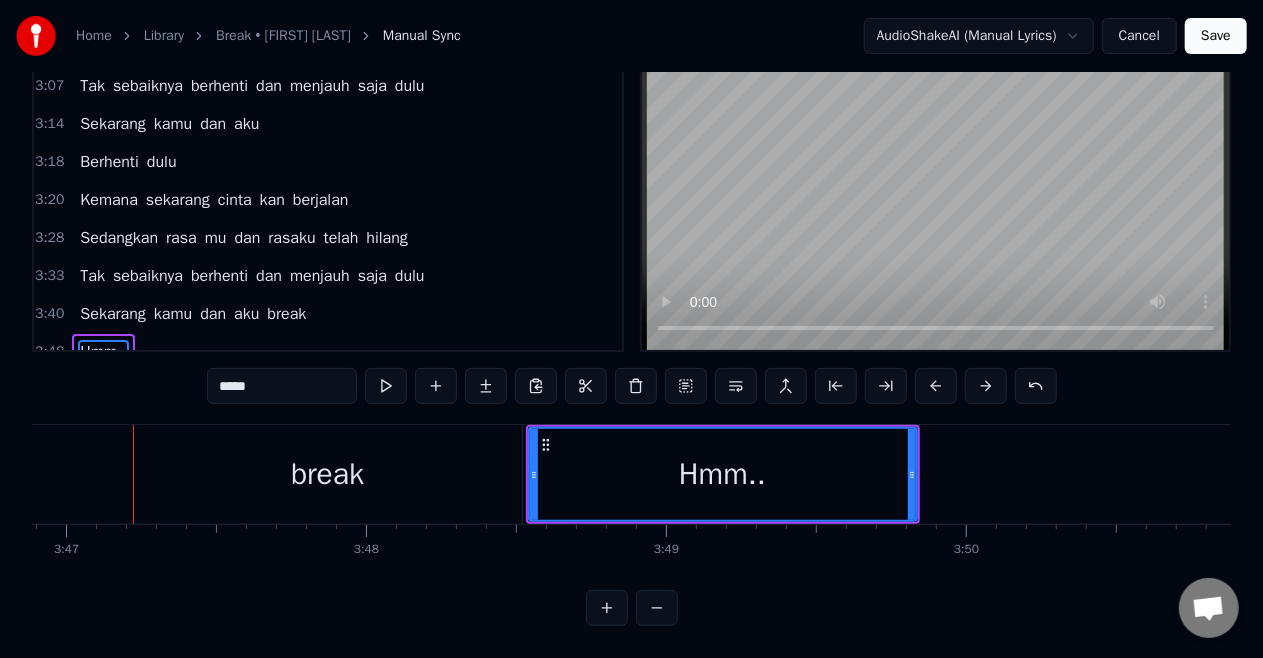 click at bounding box center (436, 386) 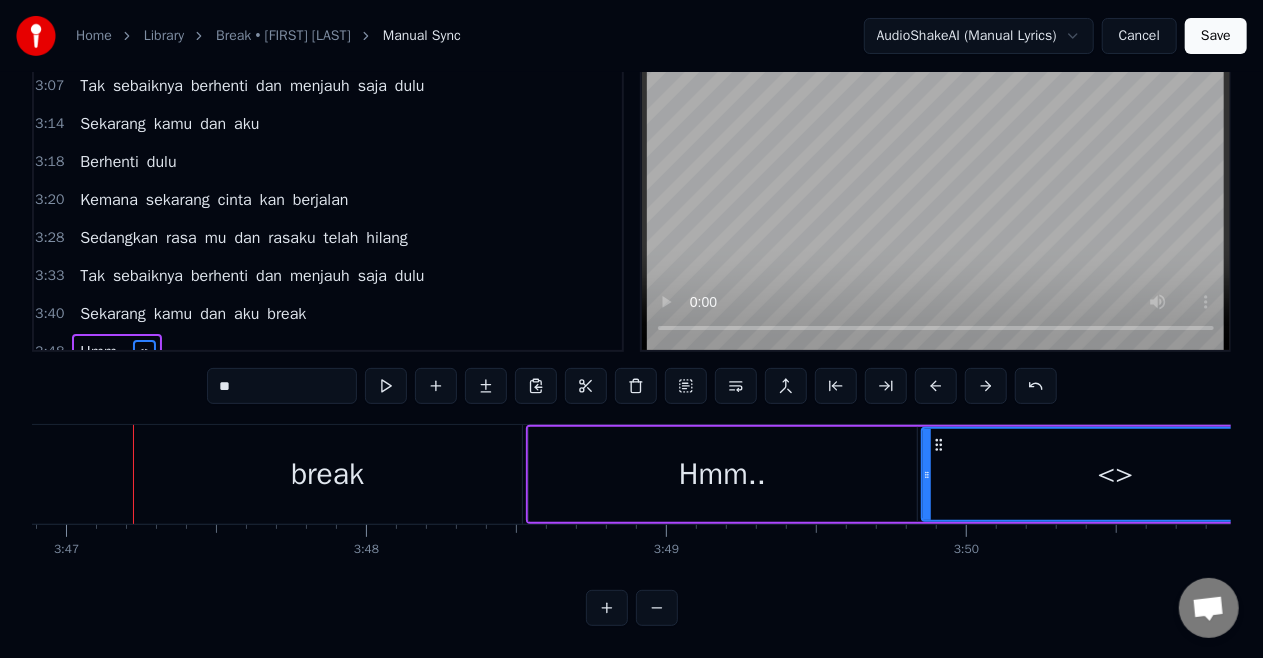 drag, startPoint x: 254, startPoint y: 386, endPoint x: 145, endPoint y: 388, distance: 109.01835 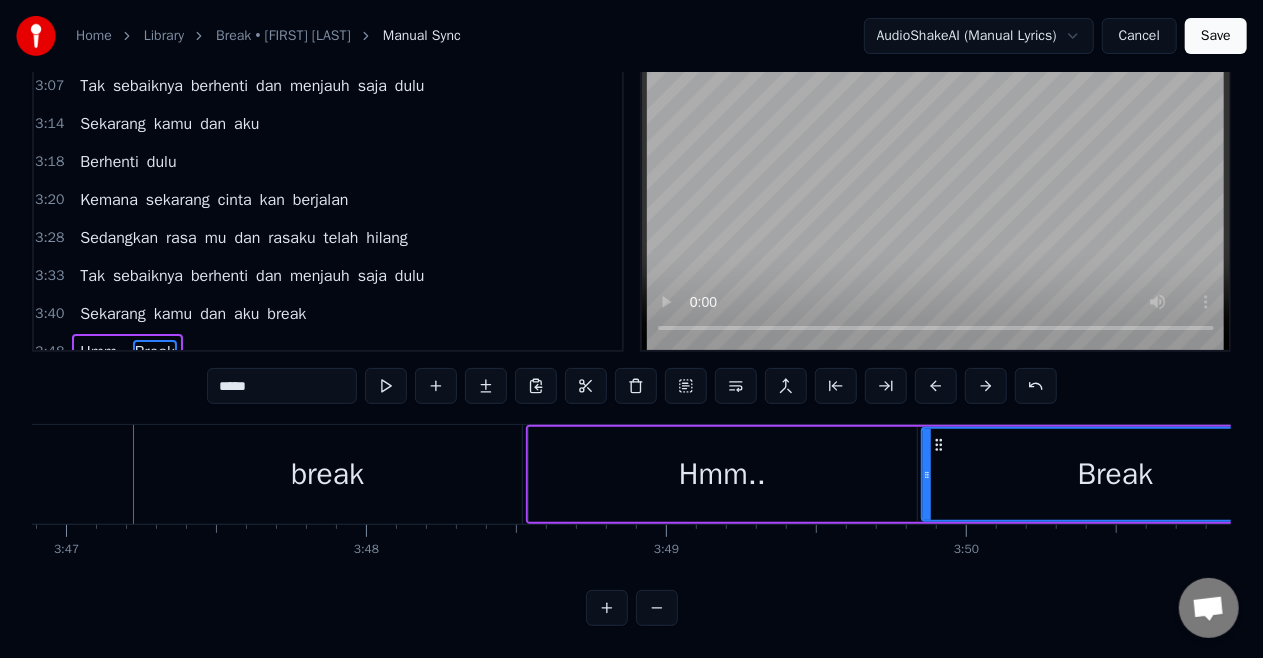 type on "*****" 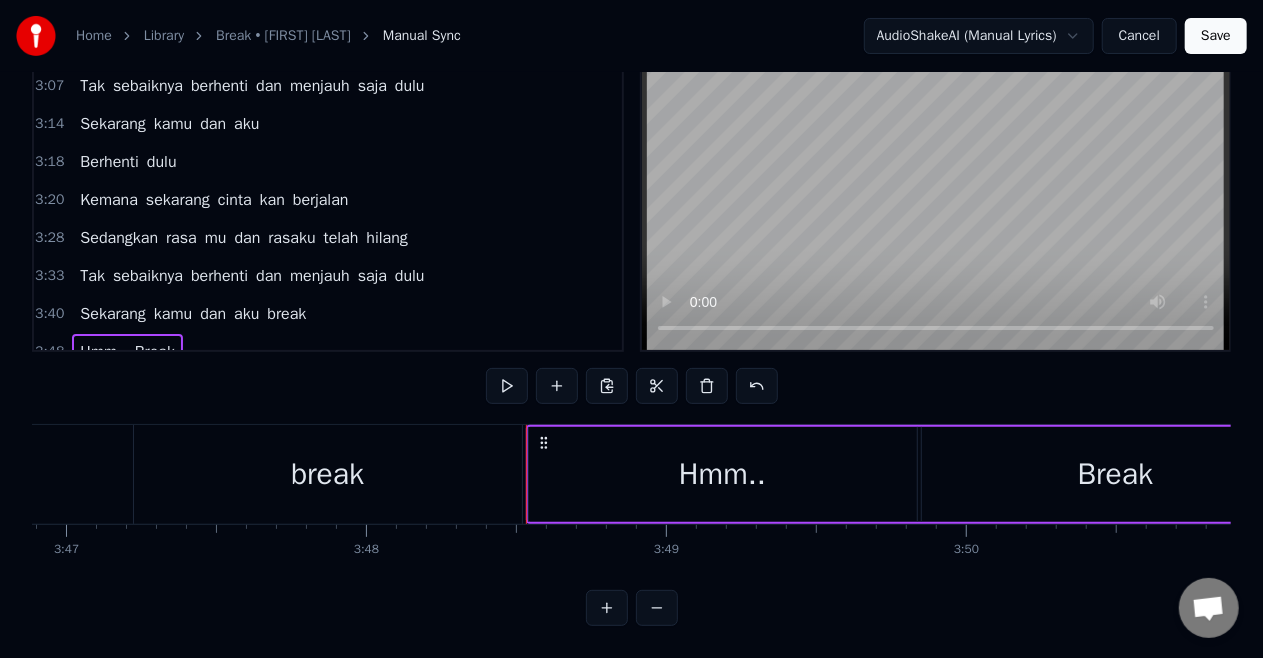 click on "Break" at bounding box center [1116, 474] 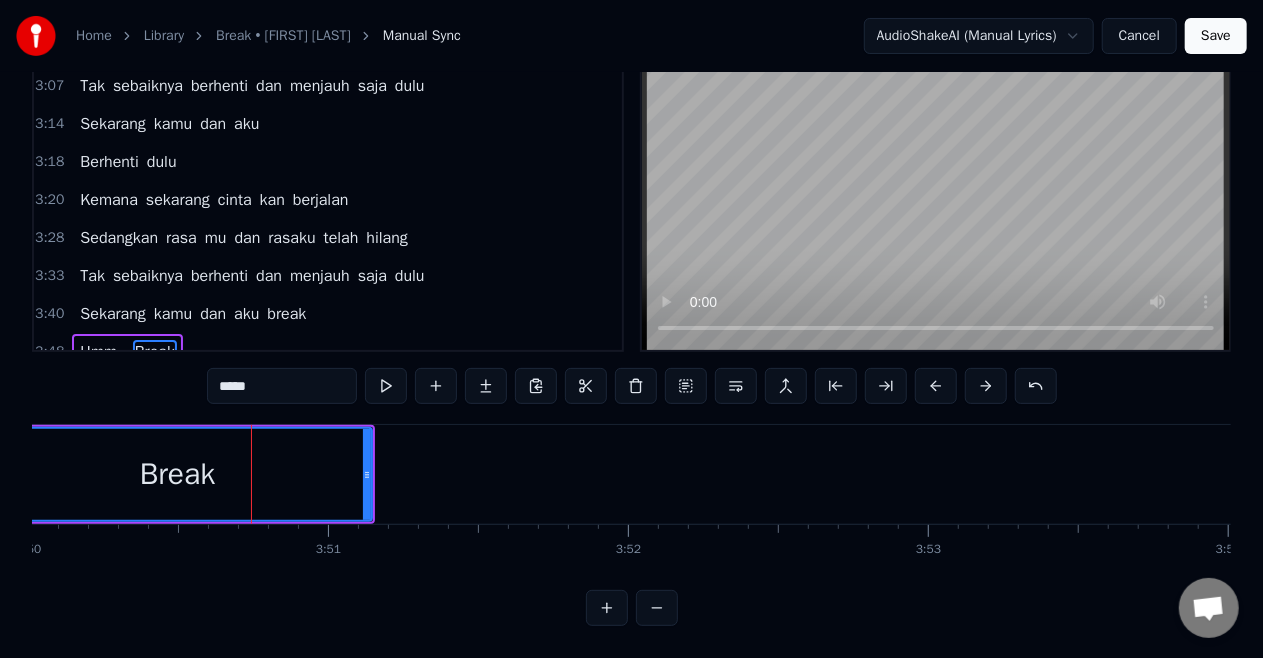 scroll, scrollTop: 0, scrollLeft: 69122, axis: horizontal 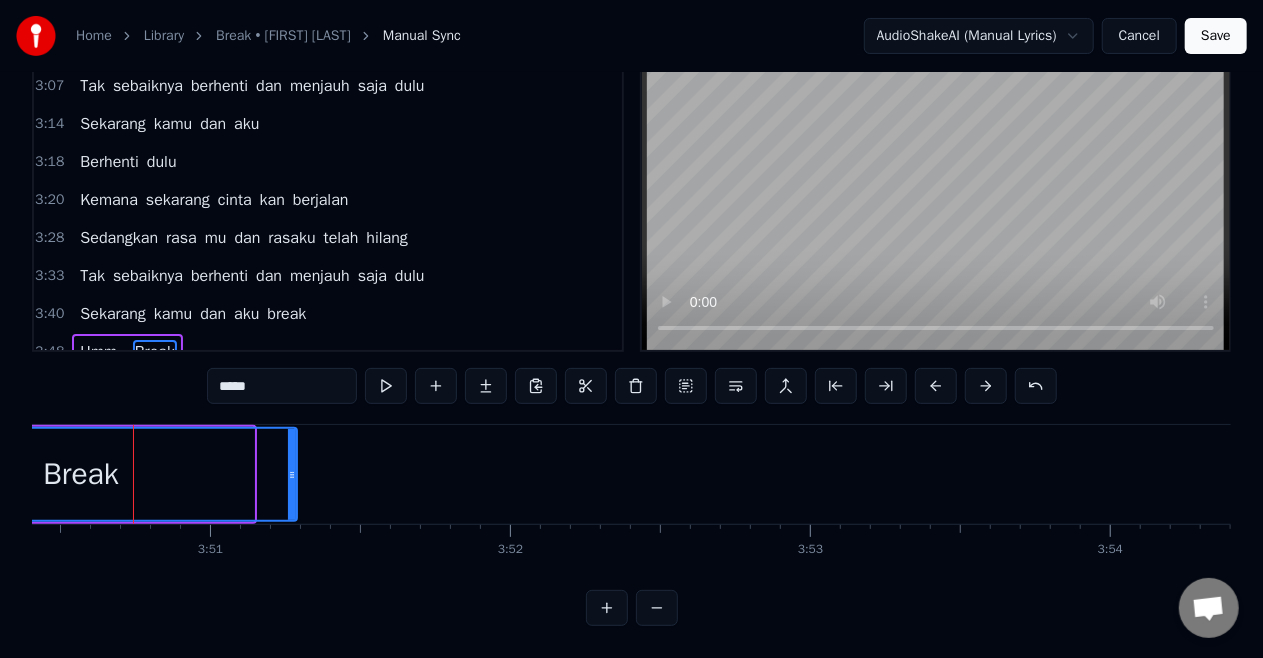 drag, startPoint x: 246, startPoint y: 470, endPoint x: 287, endPoint y: 479, distance: 41.976185 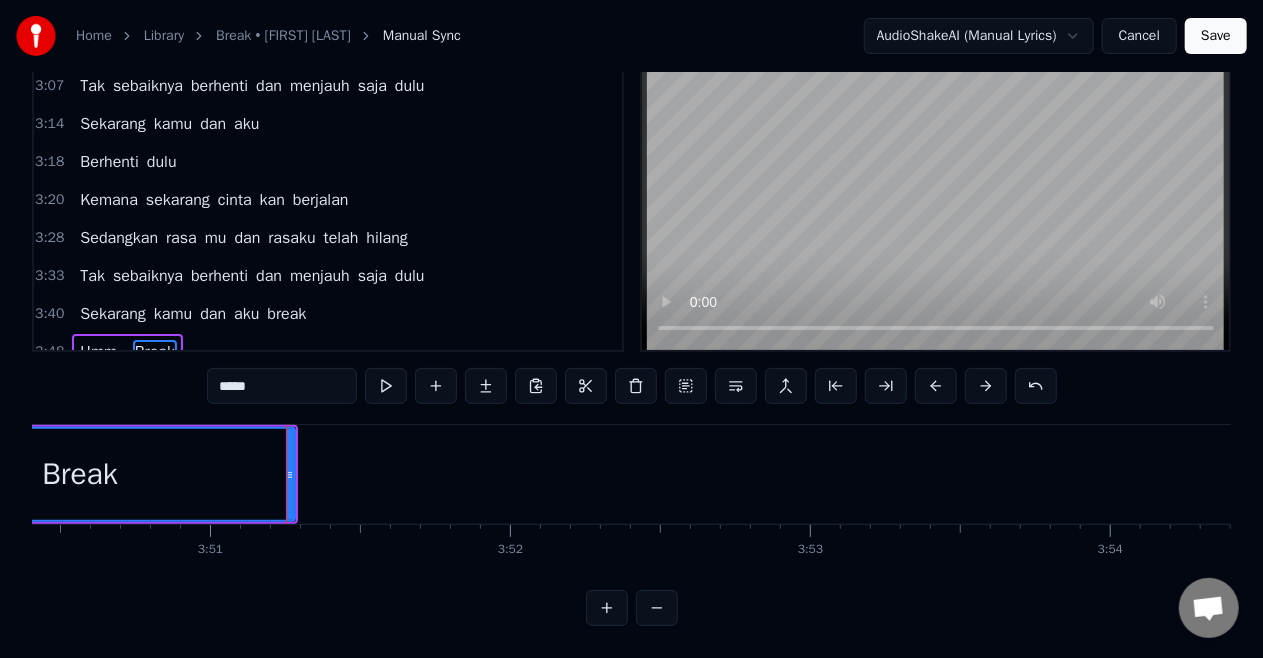 click on "Break" at bounding box center [80, 474] 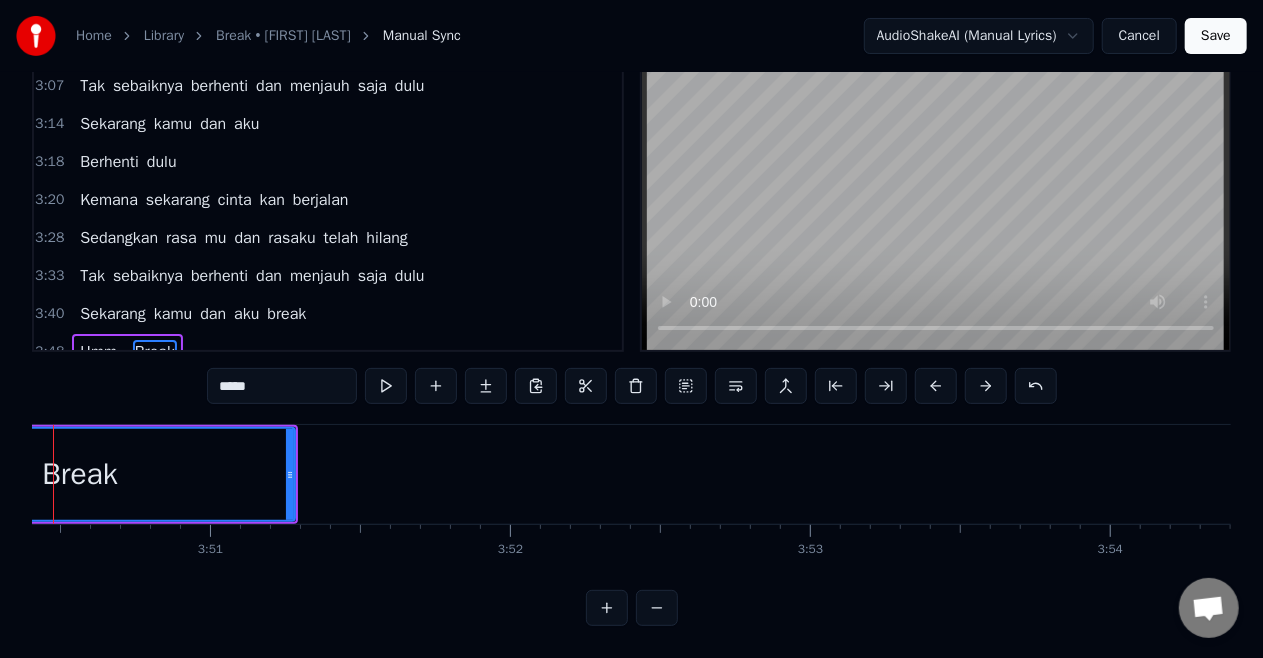 scroll, scrollTop: 0, scrollLeft: 69042, axis: horizontal 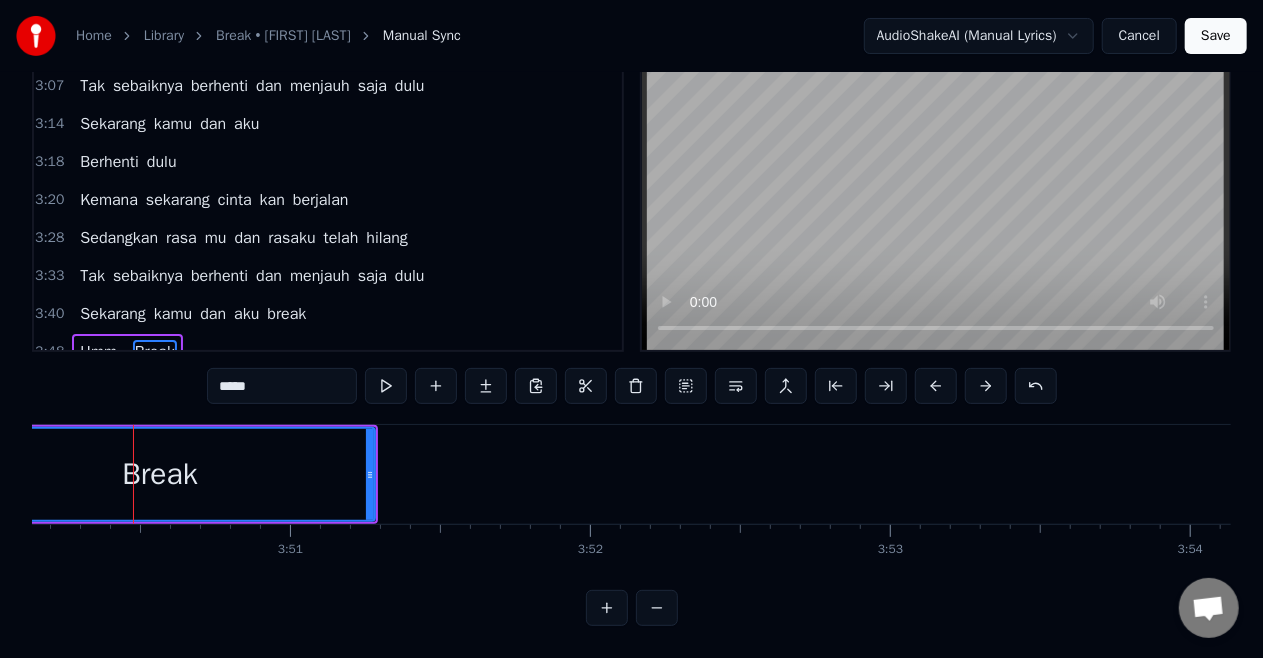 click on "Break" at bounding box center [160, 474] 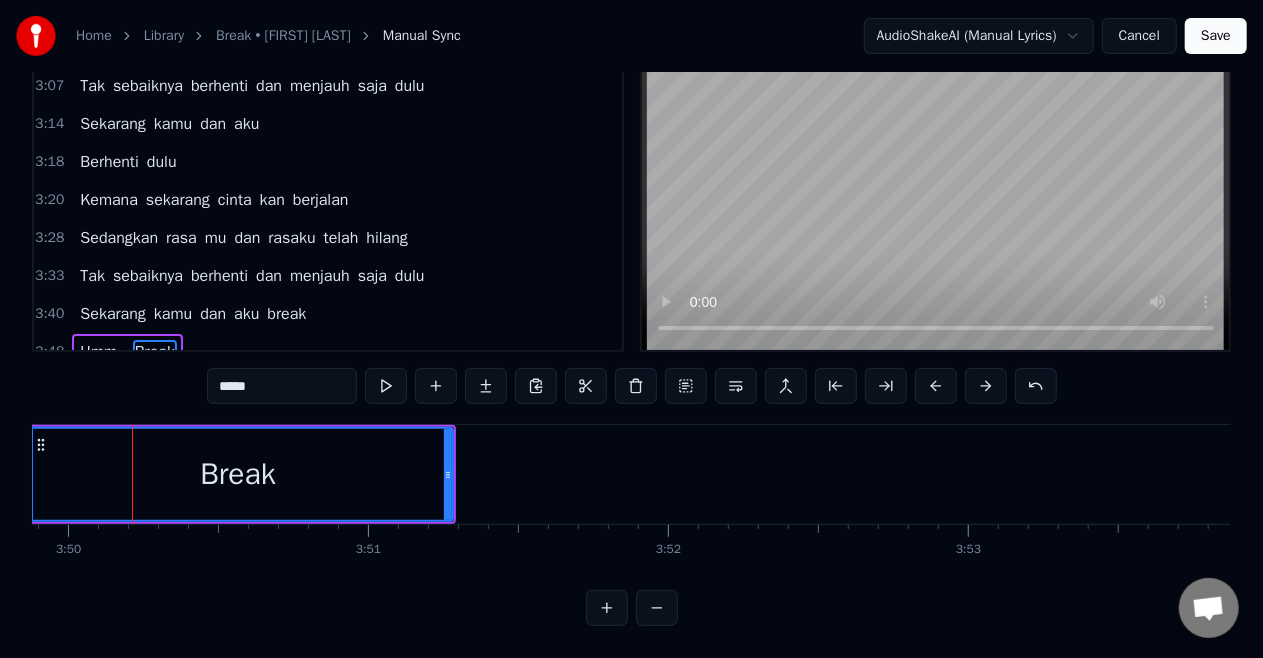 click on "Break" at bounding box center (238, 474) 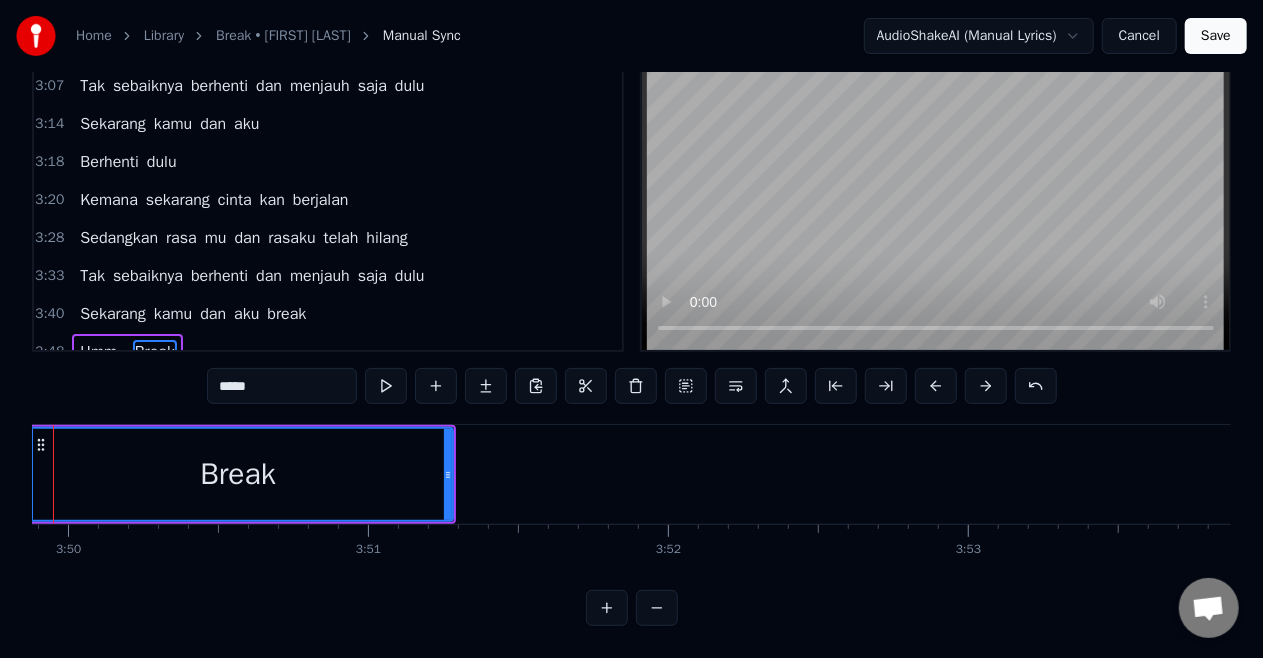scroll, scrollTop: 0, scrollLeft: 68885, axis: horizontal 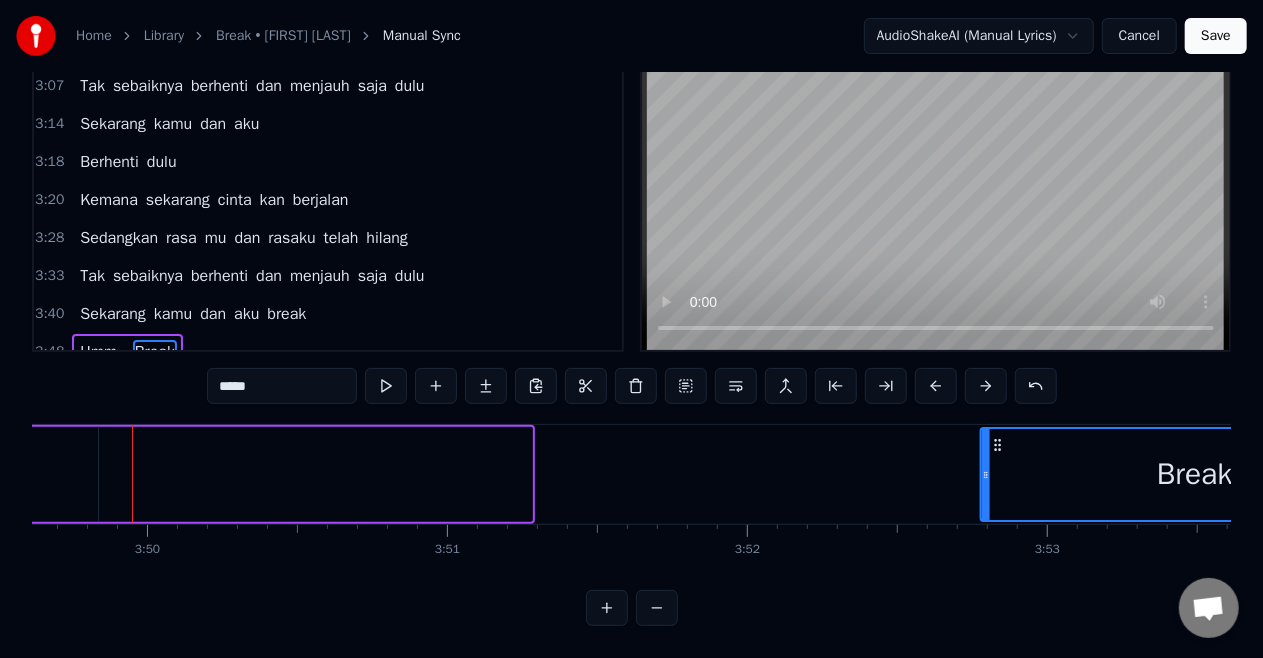 drag, startPoint x: 118, startPoint y: 442, endPoint x: 994, endPoint y: 416, distance: 876.38574 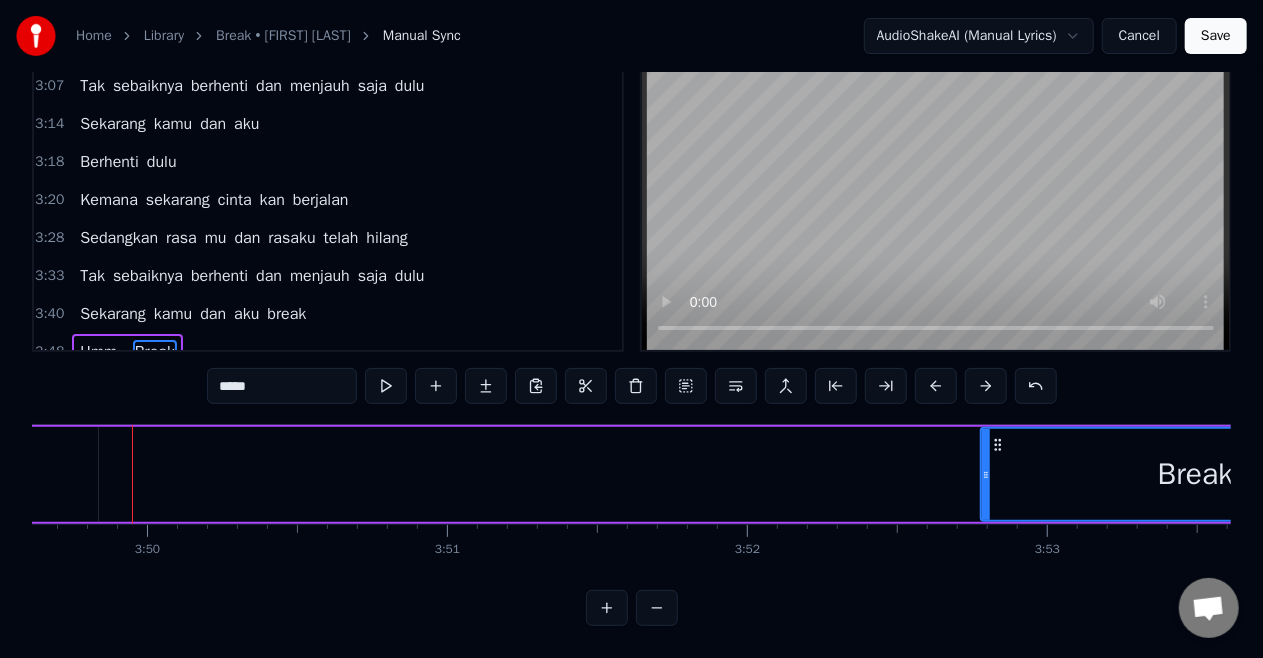 click on "Break" at bounding box center [1195, 474] 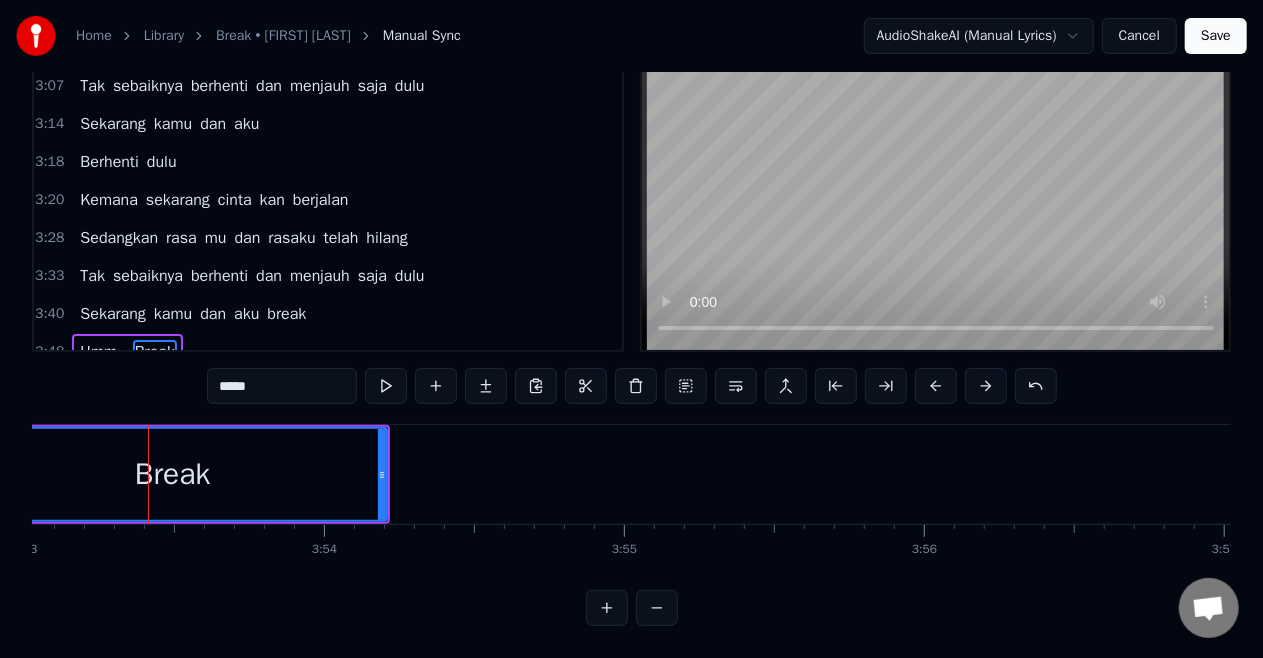 scroll, scrollTop: 0, scrollLeft: 69924, axis: horizontal 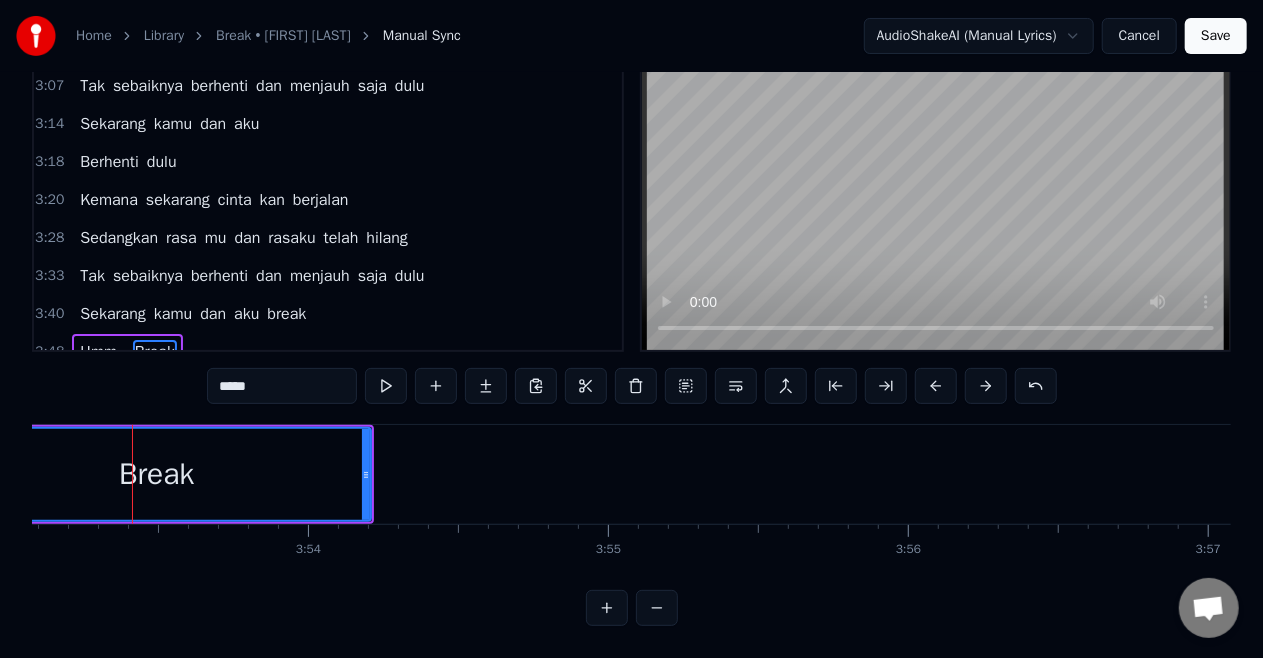 click on "Break" at bounding box center [156, 474] 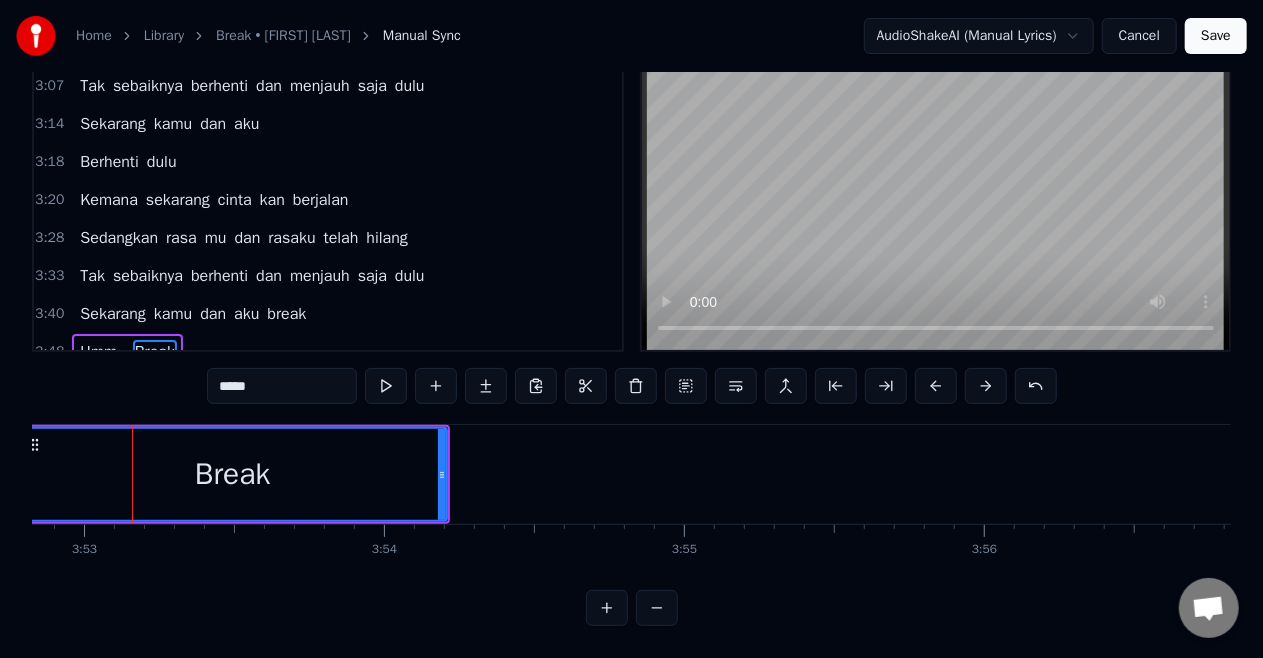 click on "Break" at bounding box center (232, 474) 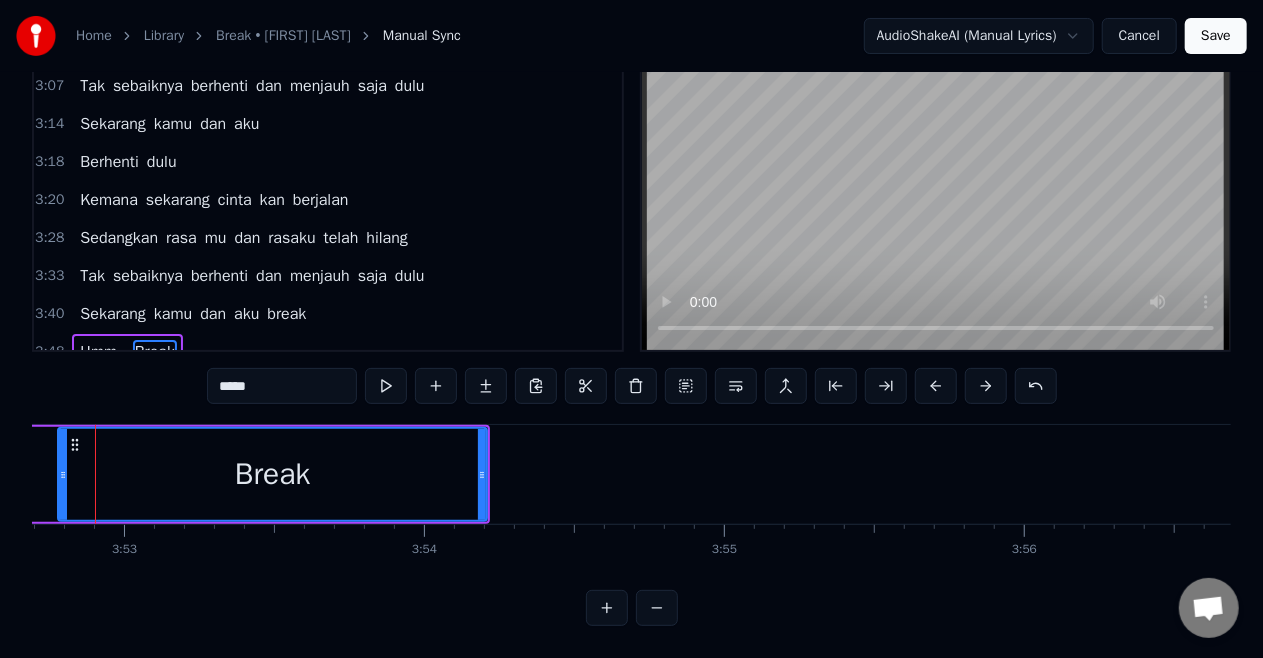 scroll, scrollTop: 0, scrollLeft: 69771, axis: horizontal 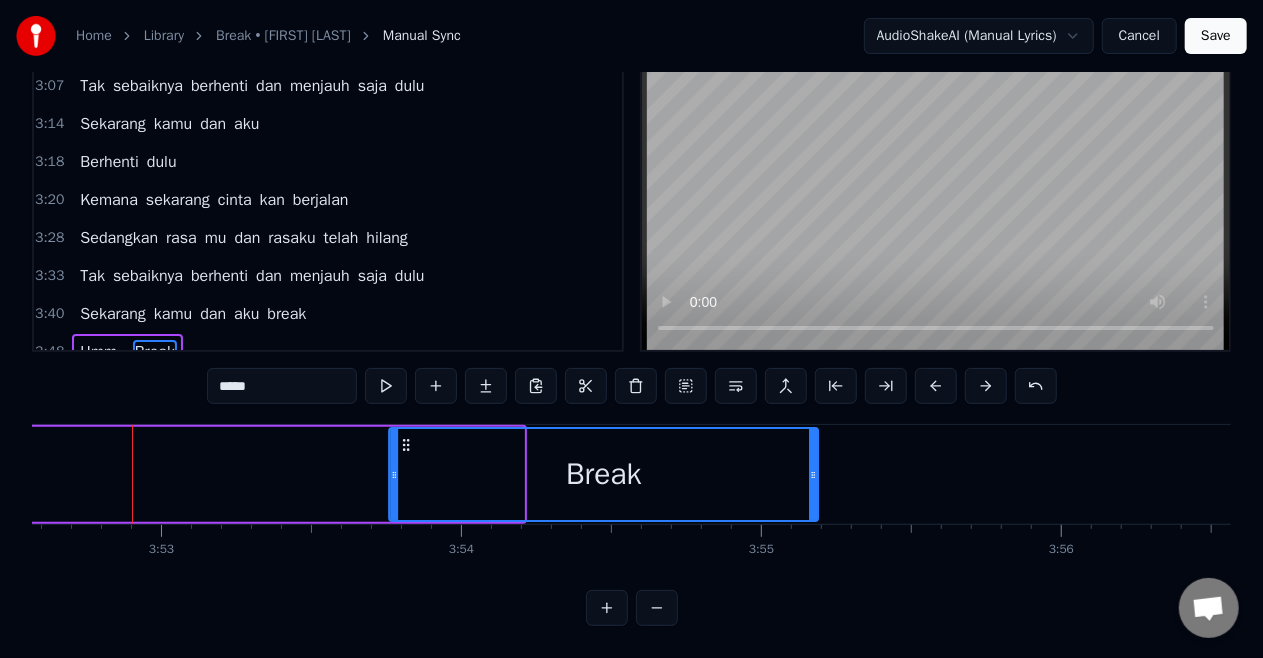 drag, startPoint x: 110, startPoint y: 445, endPoint x: 405, endPoint y: 444, distance: 295.0017 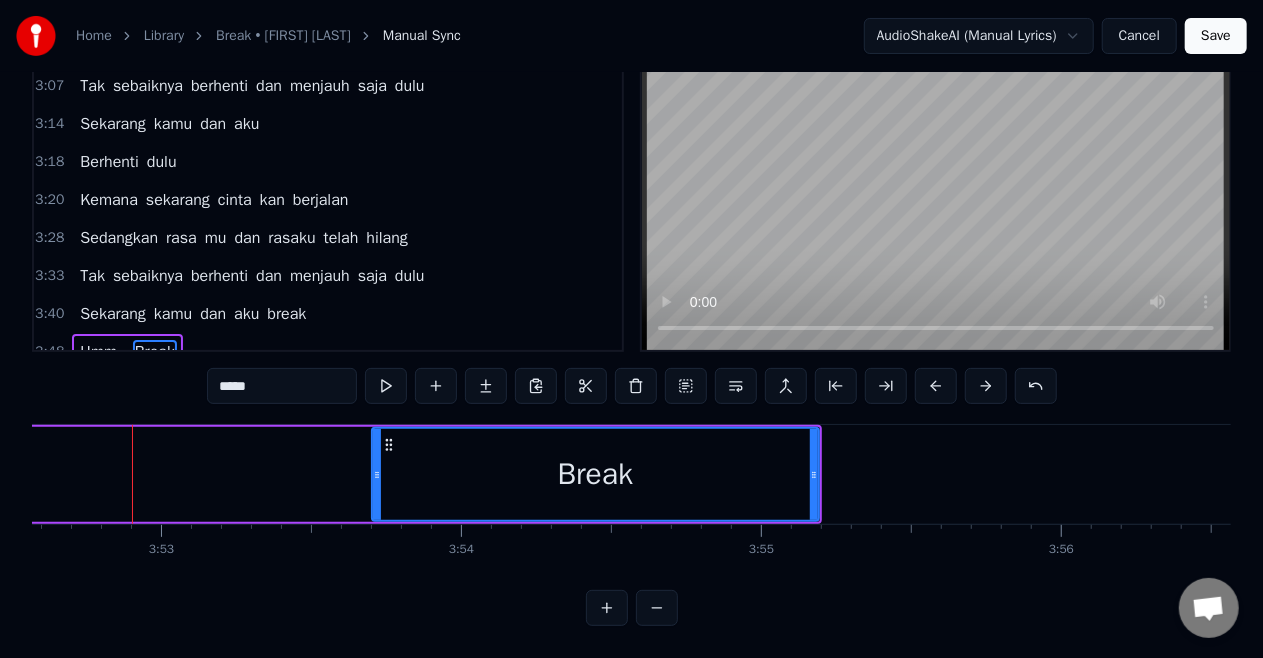 drag, startPoint x: 395, startPoint y: 463, endPoint x: 377, endPoint y: 480, distance: 24.758837 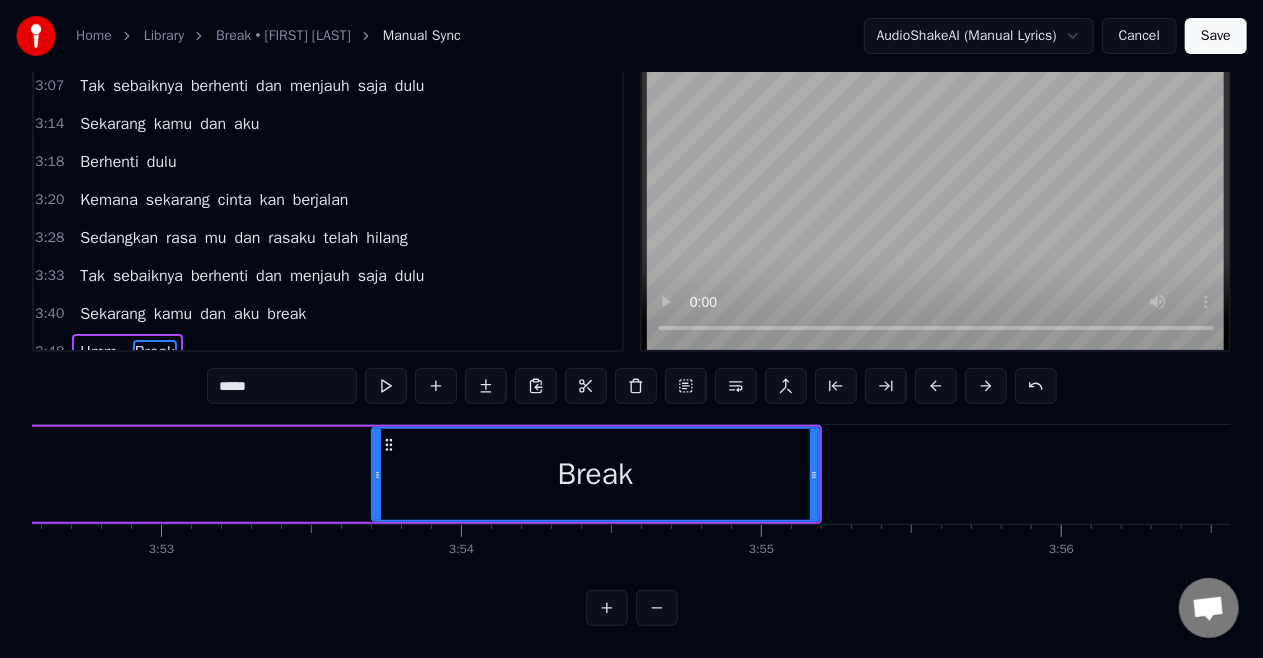 click on "Hmm.." at bounding box center (103, 352) 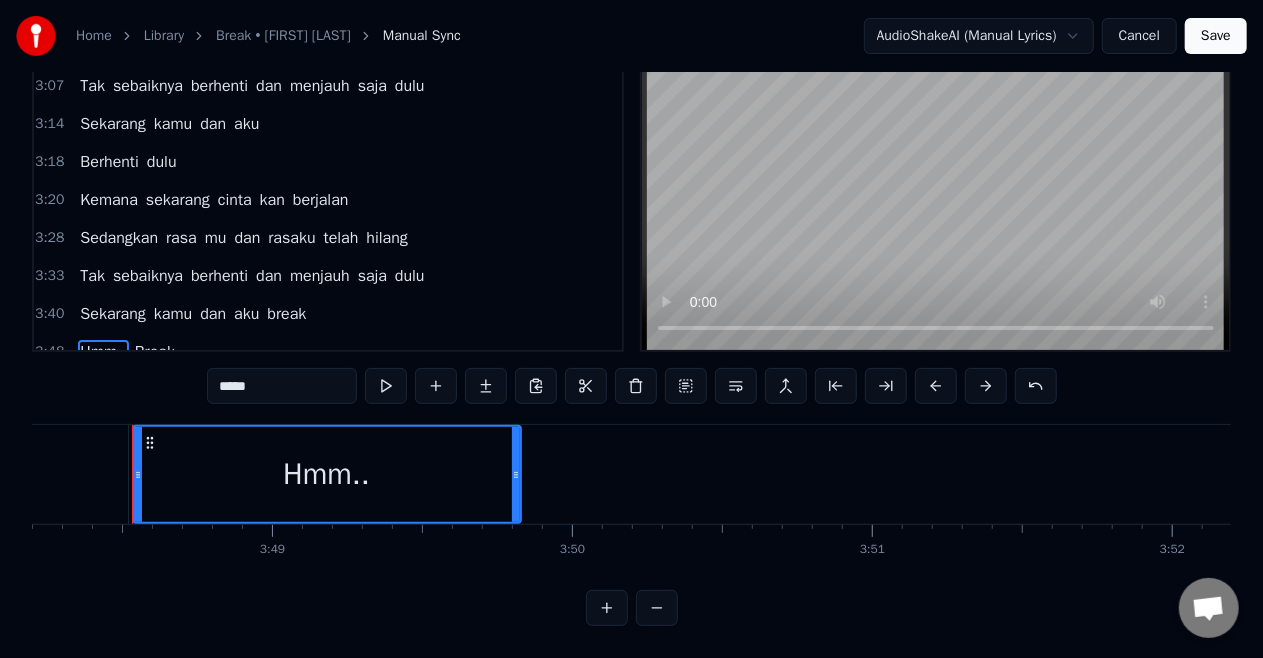 scroll, scrollTop: 0, scrollLeft: 68459, axis: horizontal 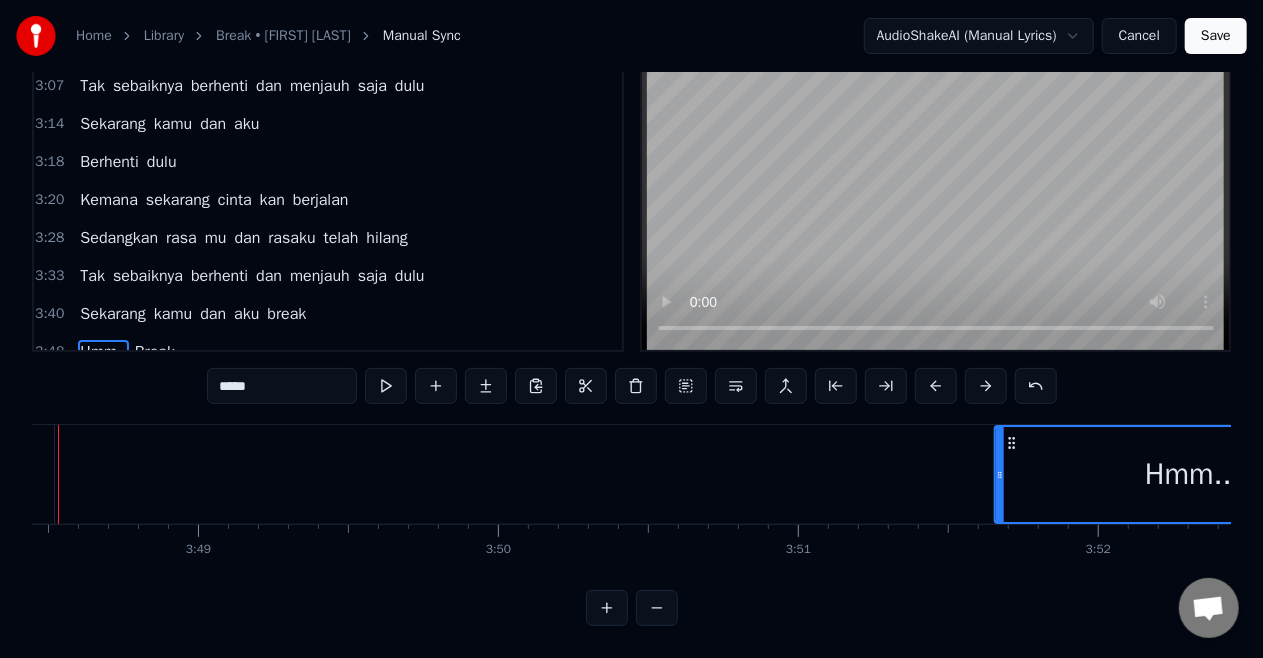 drag, startPoint x: 149, startPoint y: 442, endPoint x: 1032, endPoint y: 436, distance: 883.0204 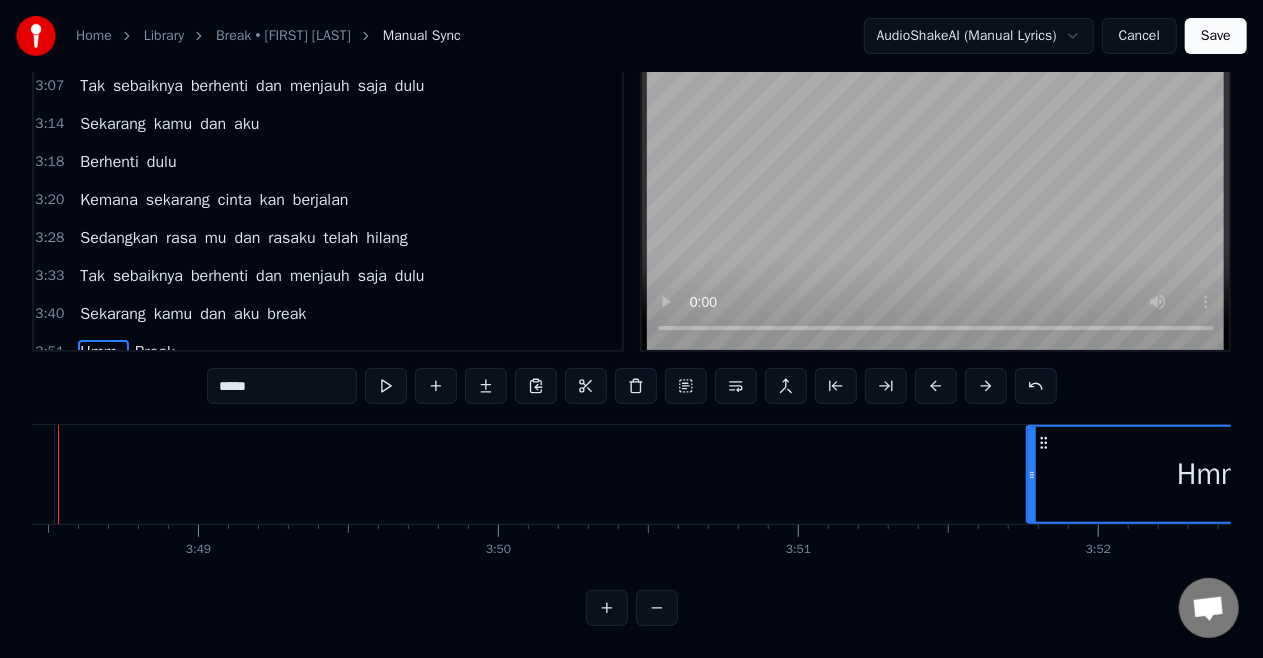 scroll, scrollTop: 0, scrollLeft: 68544, axis: horizontal 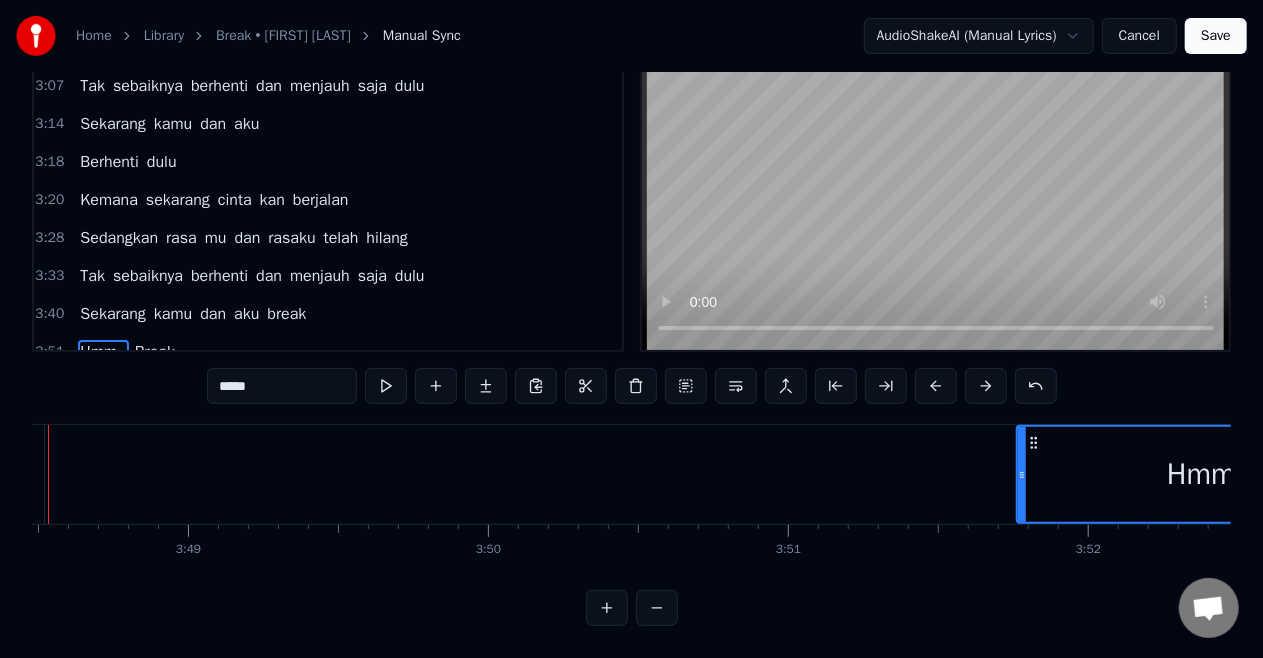 click on "Hmm.." at bounding box center (1211, 474) 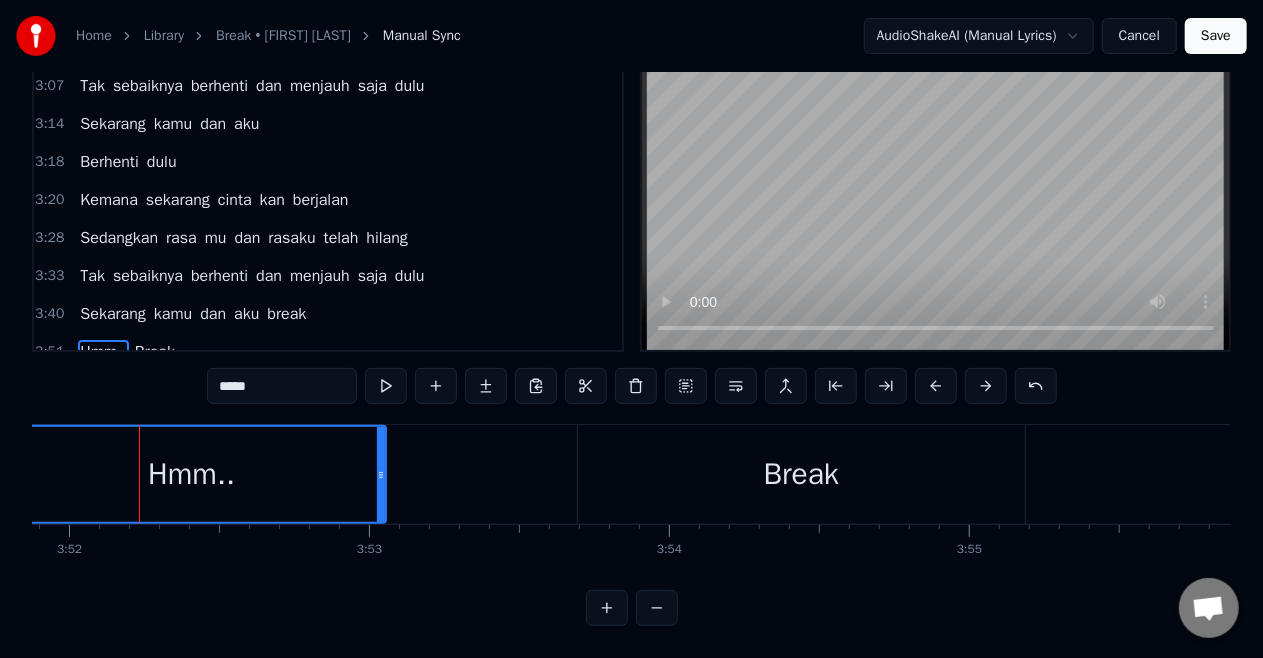 scroll, scrollTop: 0, scrollLeft: 69570, axis: horizontal 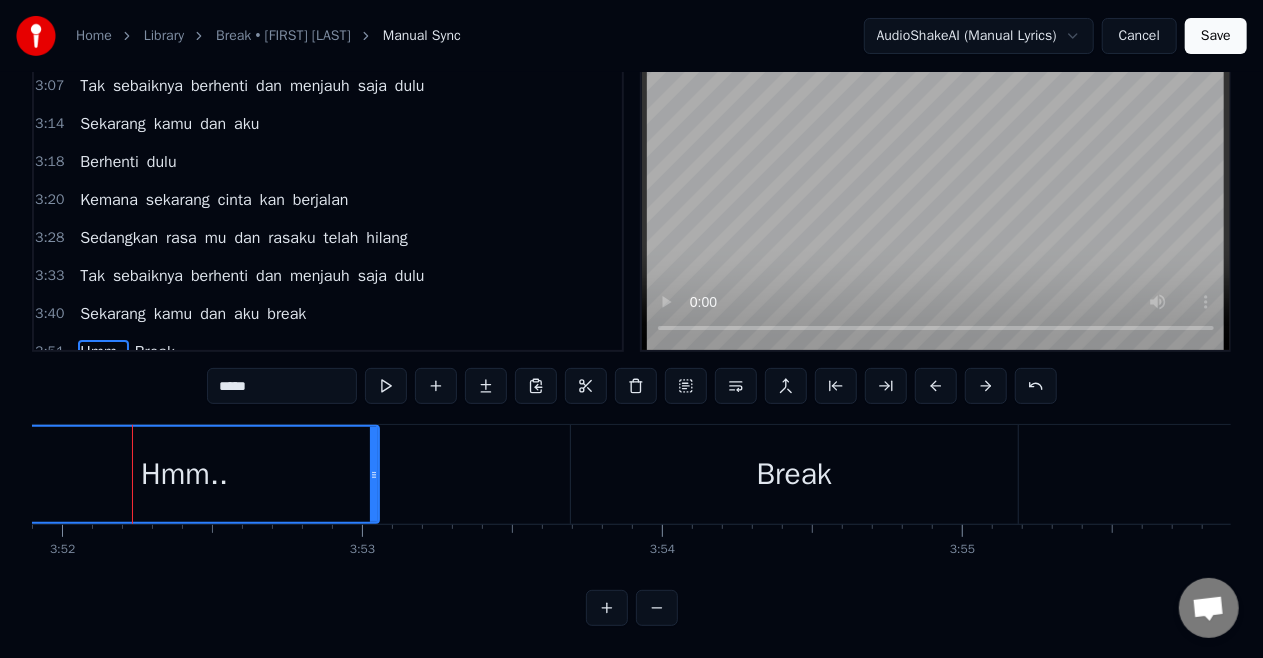 click on "Hmm.." at bounding box center [185, 474] 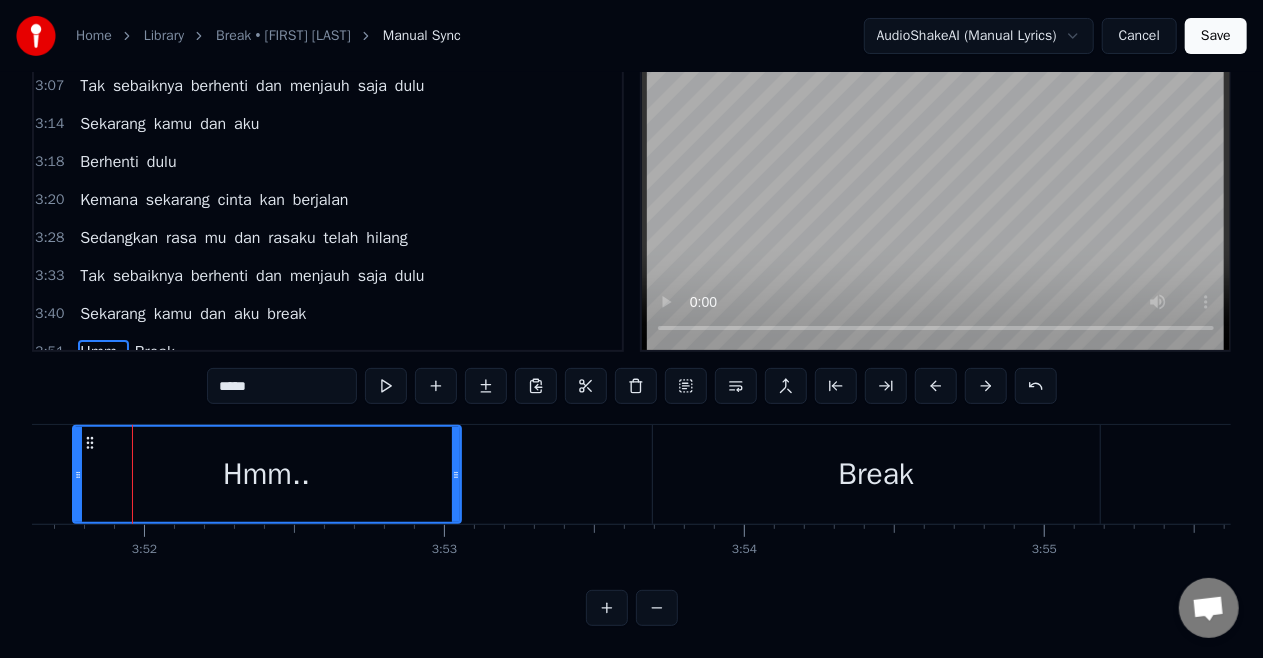 scroll, scrollTop: 0, scrollLeft: 69488, axis: horizontal 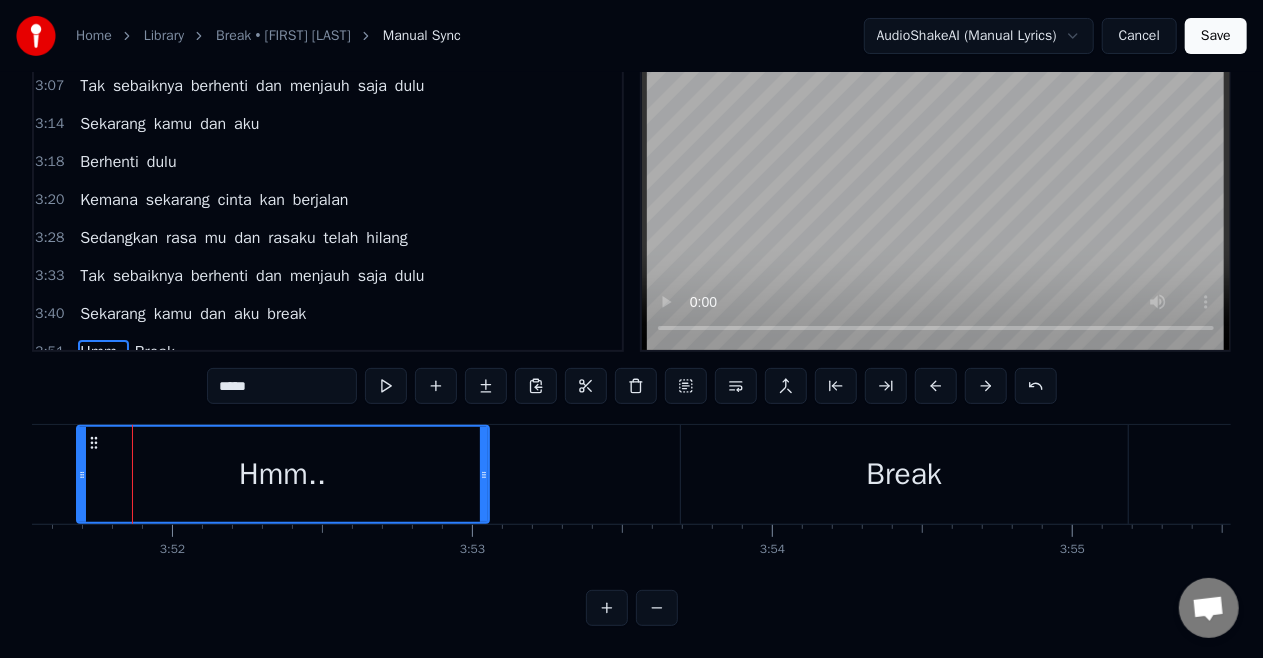 drag, startPoint x: 104, startPoint y: 475, endPoint x: 80, endPoint y: 528, distance: 58.18075 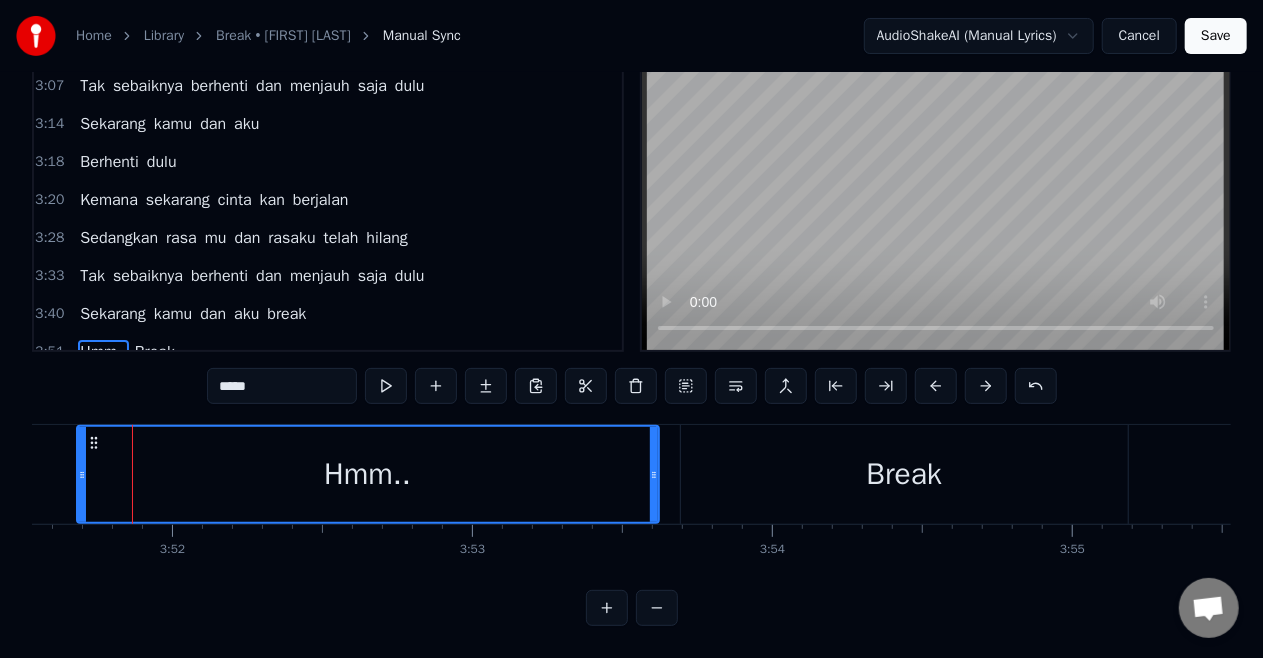 drag, startPoint x: 482, startPoint y: 482, endPoint x: 652, endPoint y: 538, distance: 178.98604 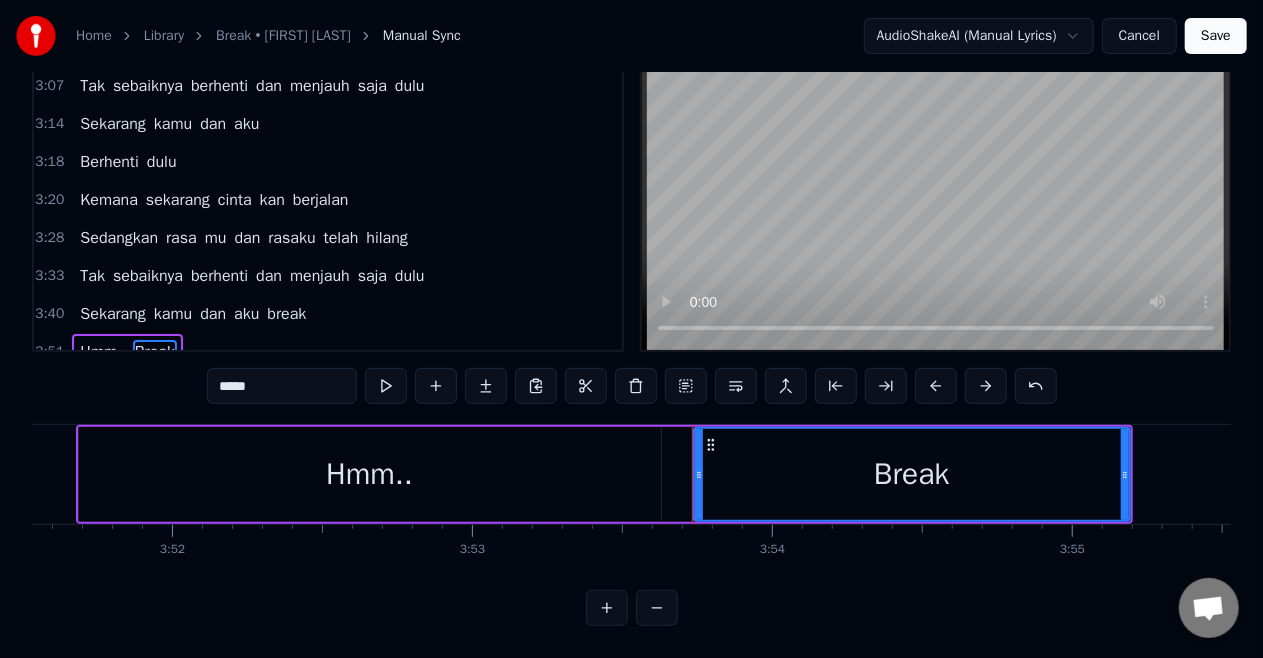 drag, startPoint x: 685, startPoint y: 476, endPoint x: 696, endPoint y: 483, distance: 13.038404 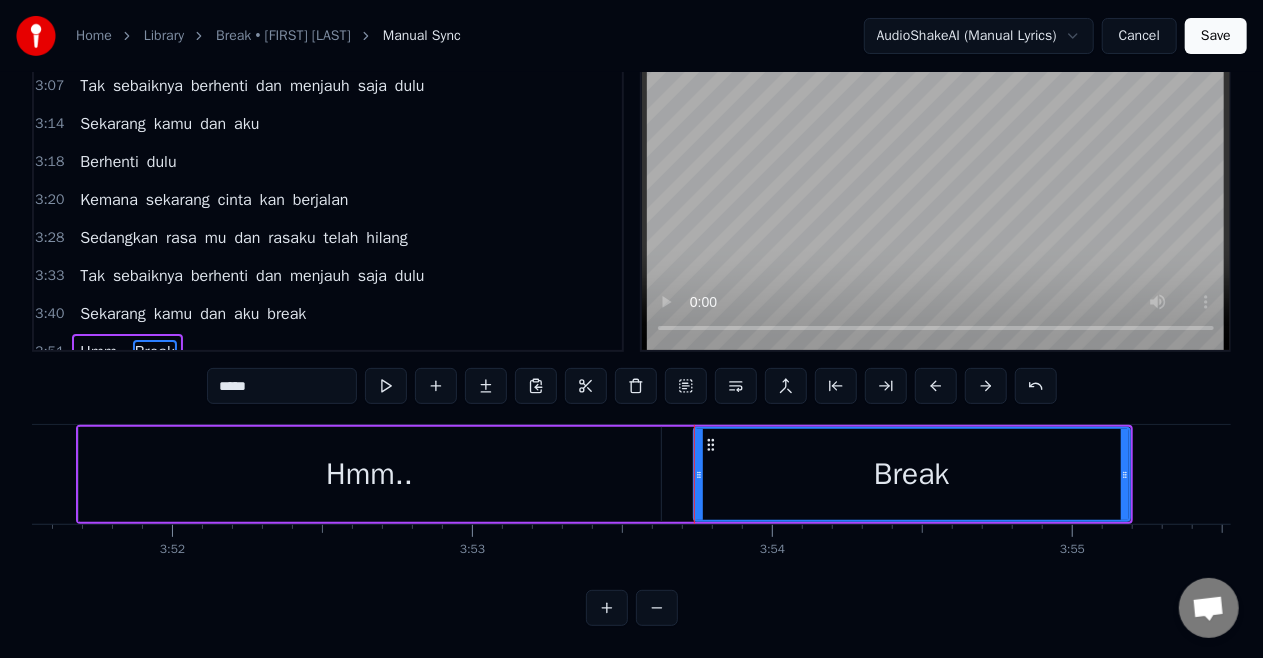 click on "Hmm.." at bounding box center [370, 474] 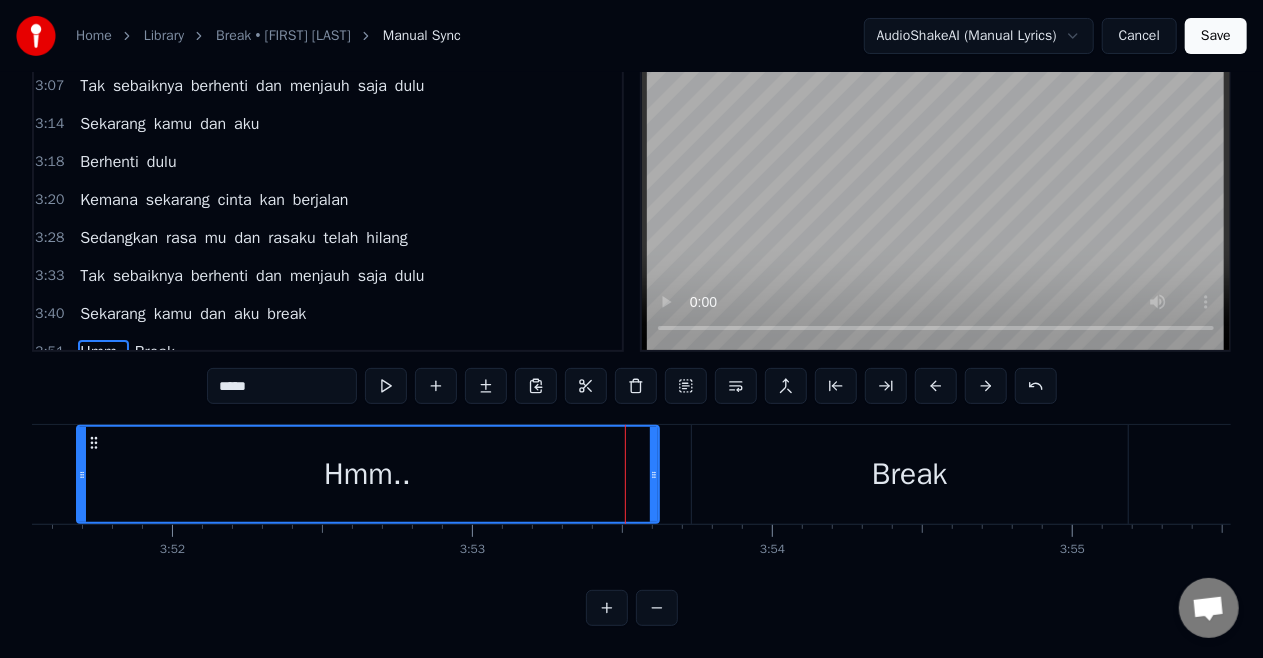 click on "Tak" at bounding box center [92, 276] 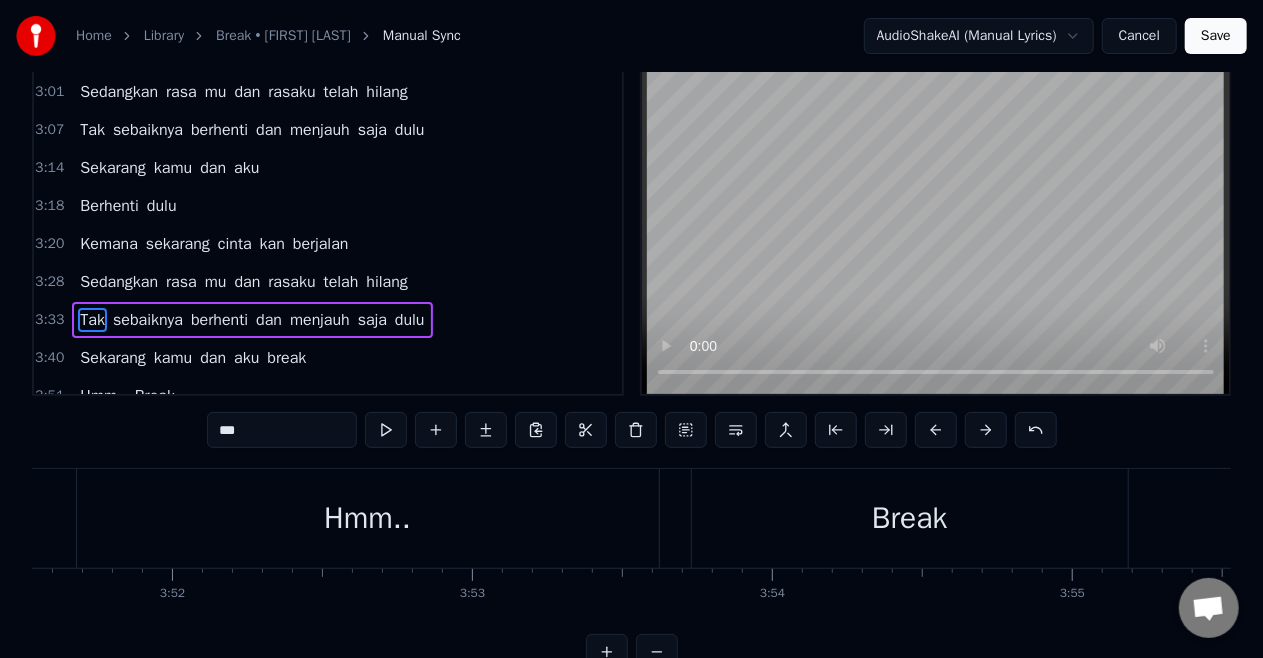 scroll, scrollTop: 8, scrollLeft: 0, axis: vertical 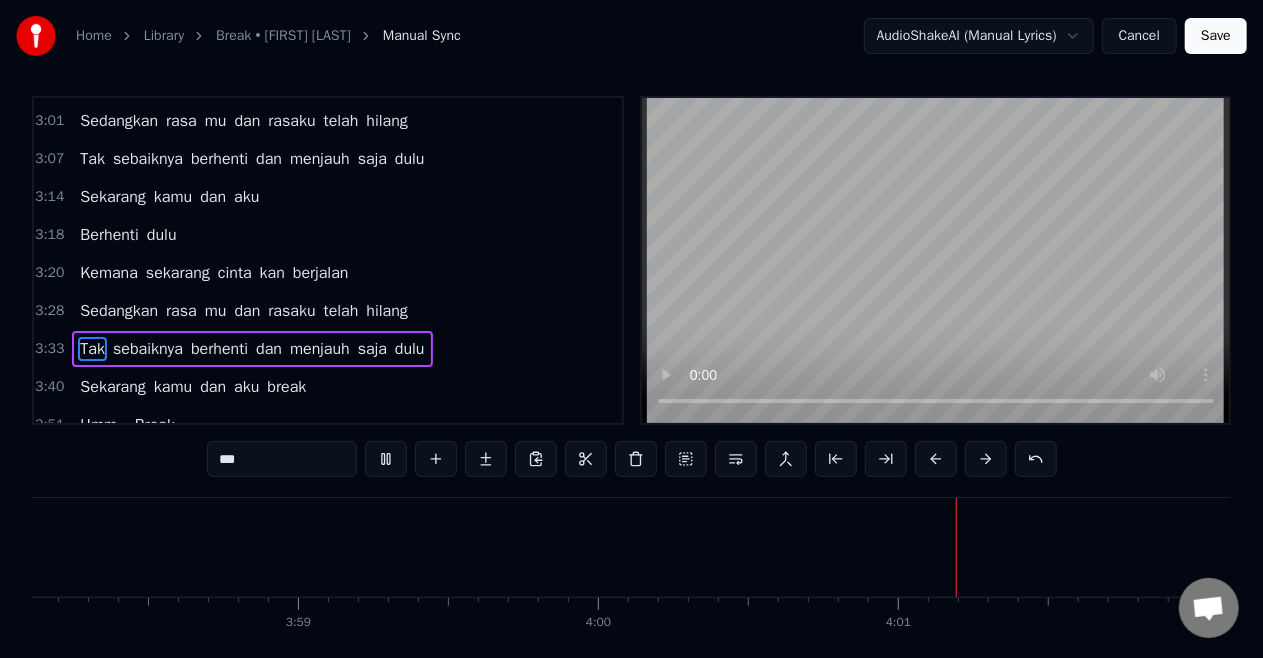 click on "break" at bounding box center [286, 387] 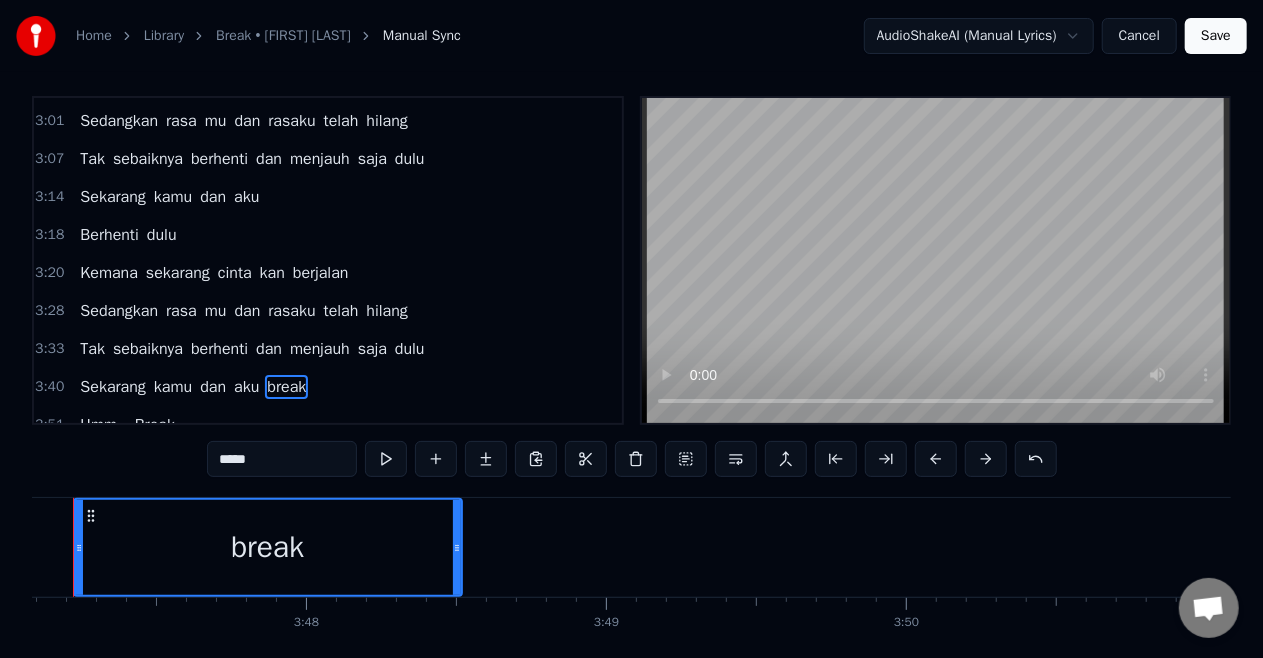 scroll, scrollTop: 0, scrollLeft: 68066, axis: horizontal 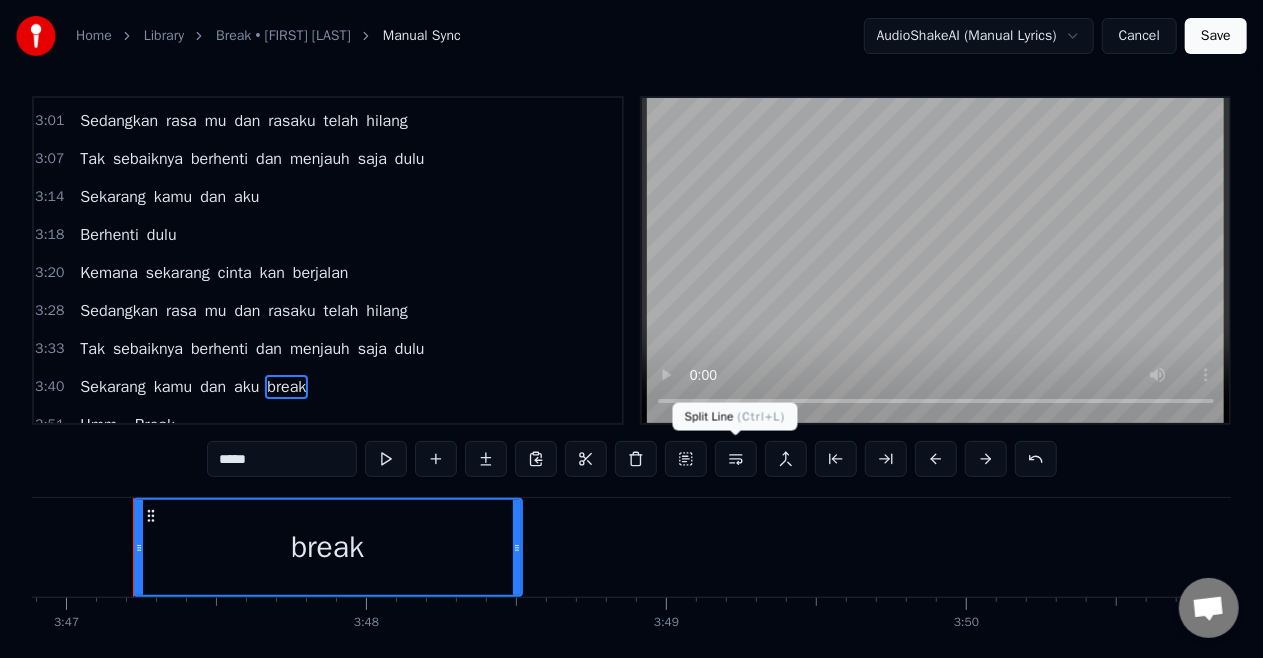 click at bounding box center (736, 459) 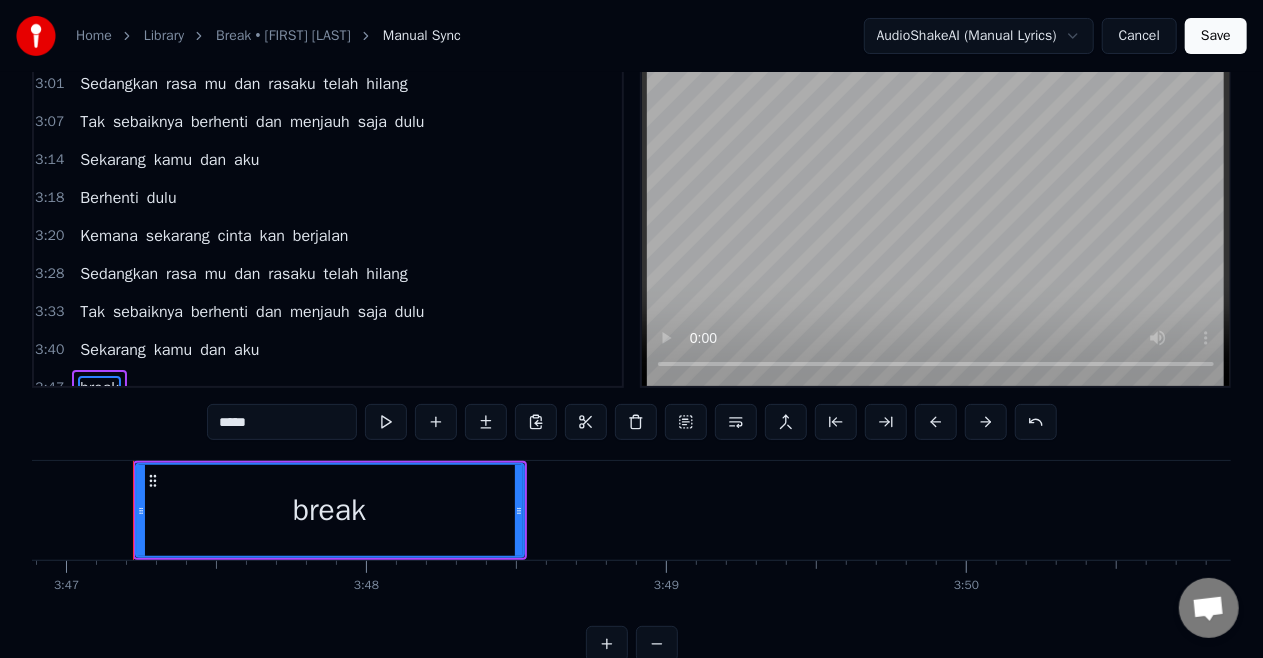 scroll, scrollTop: 46, scrollLeft: 0, axis: vertical 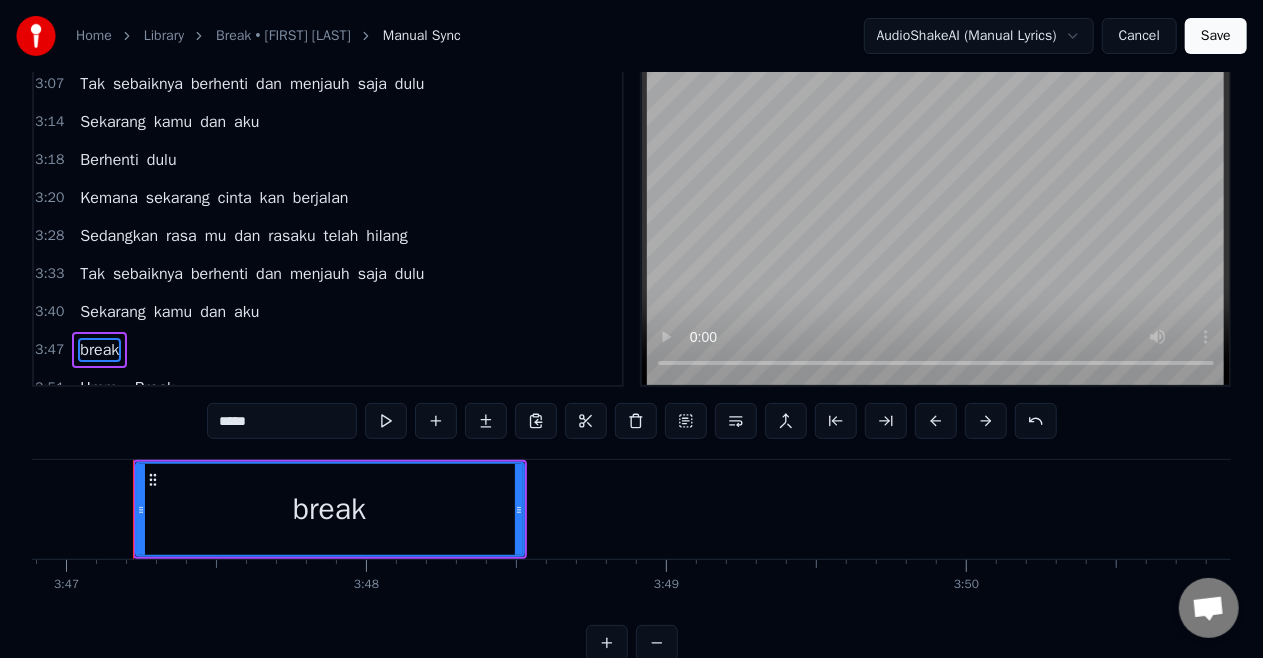 drag, startPoint x: 265, startPoint y: 424, endPoint x: 0, endPoint y: 402, distance: 265.91165 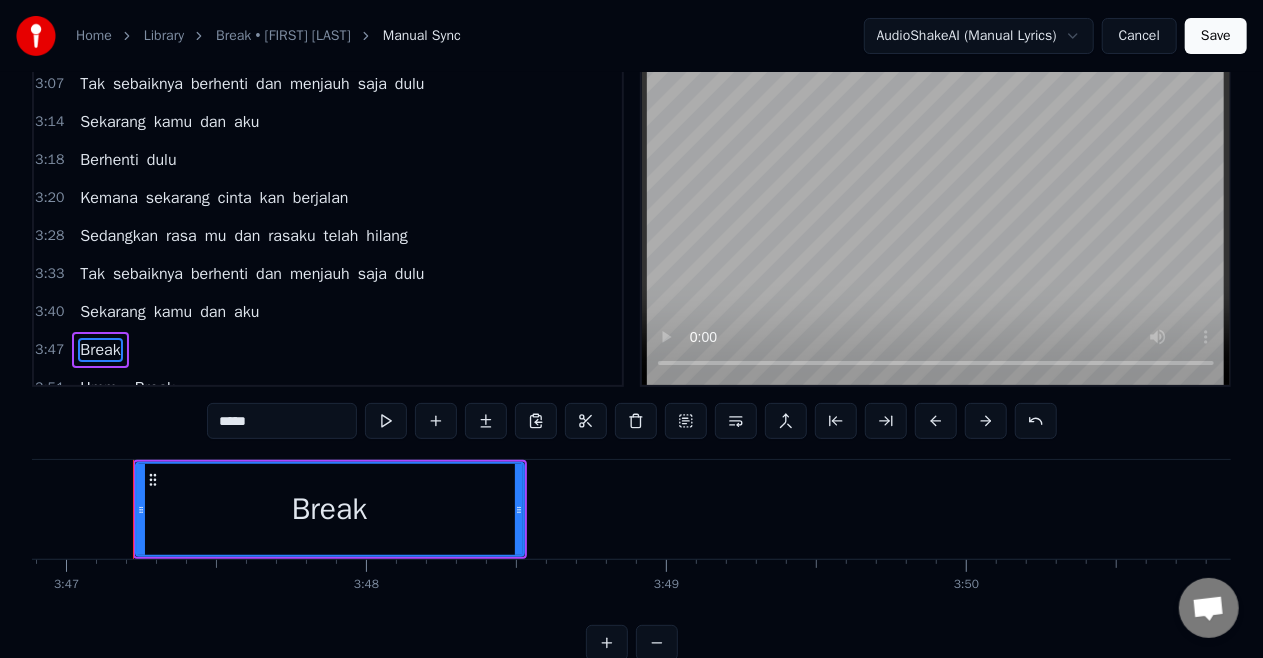 click on "Break" at bounding box center (155, 388) 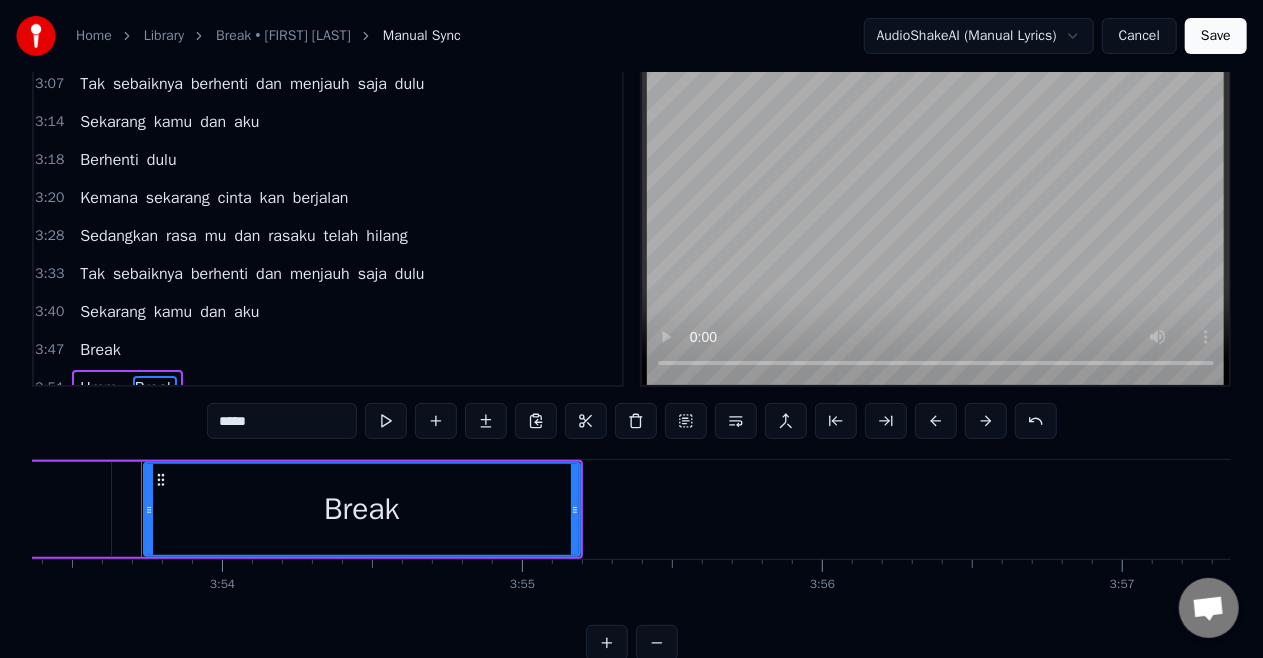 scroll, scrollTop: 0, scrollLeft: 70018, axis: horizontal 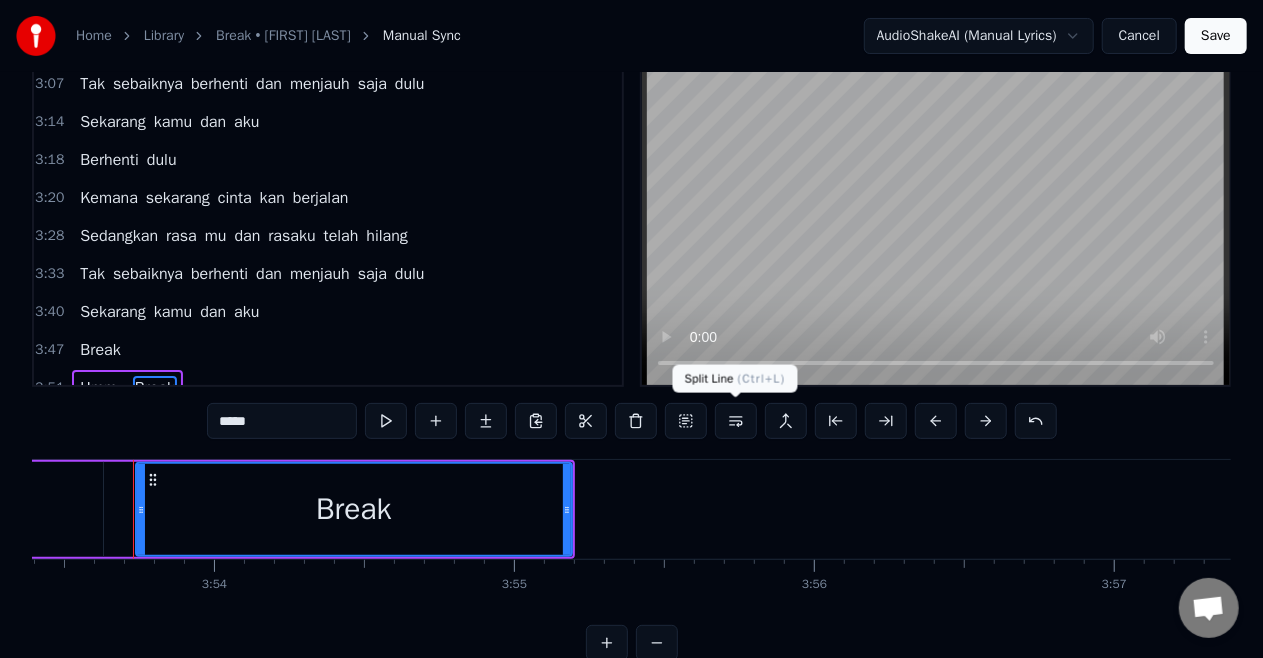 click at bounding box center [736, 421] 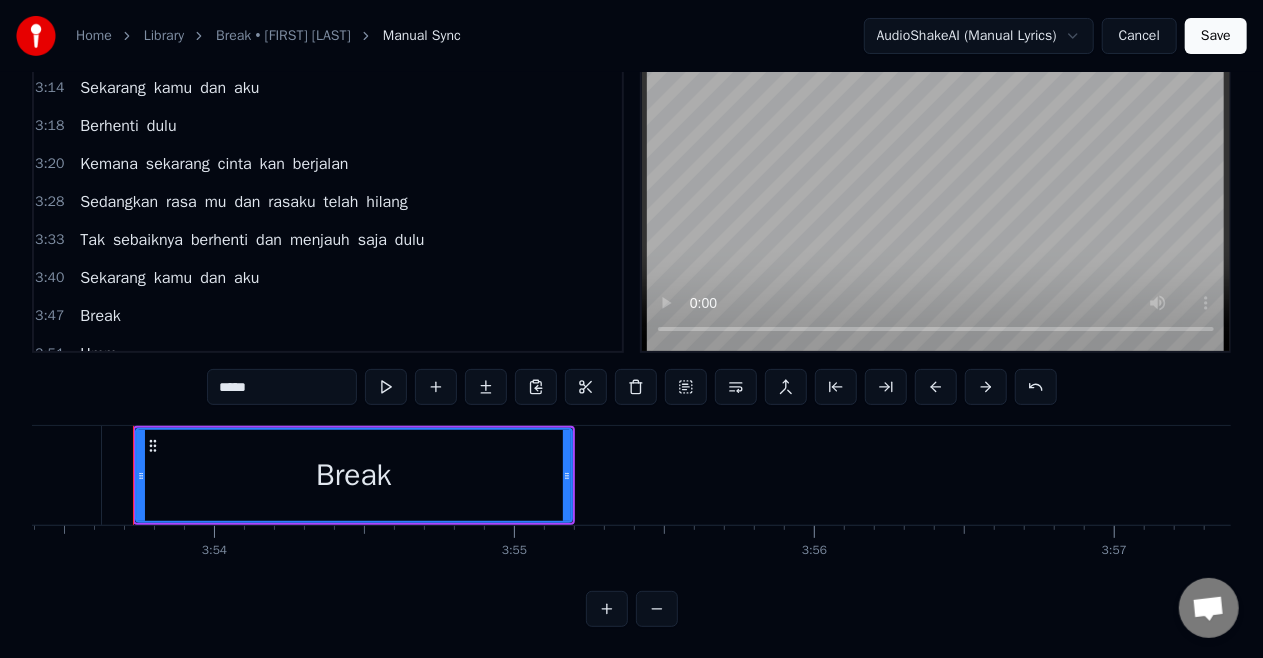 scroll, scrollTop: 83, scrollLeft: 0, axis: vertical 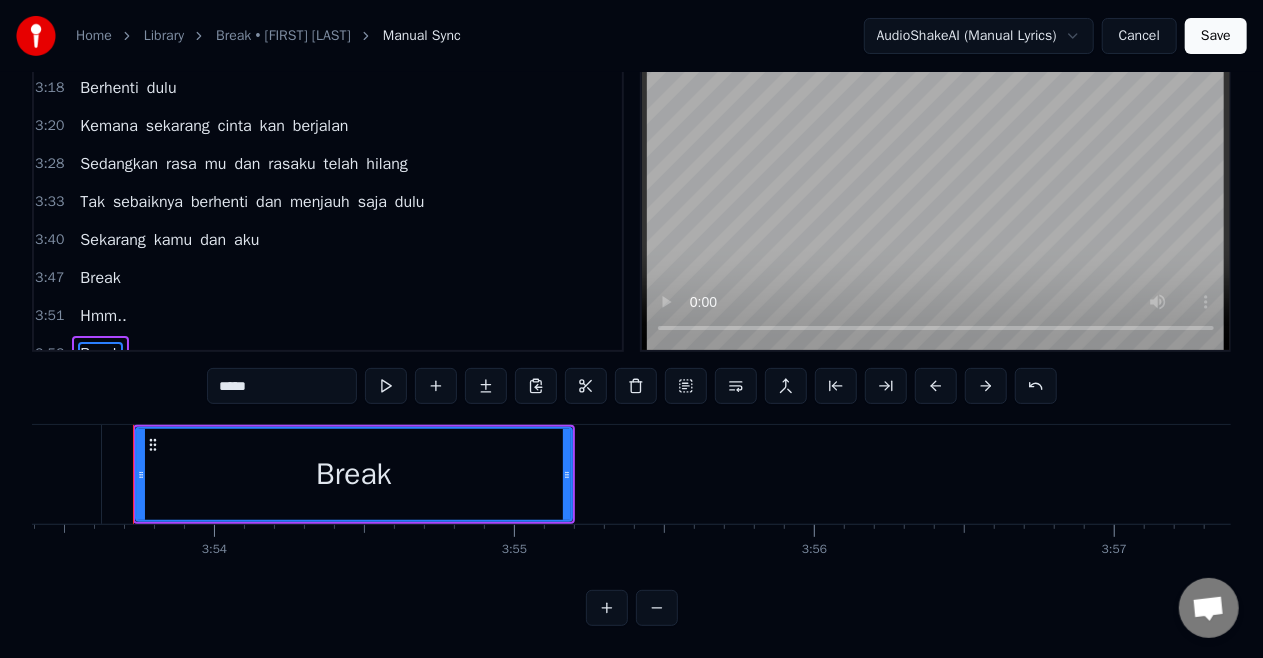 click on "Hmm.." at bounding box center [103, 316] 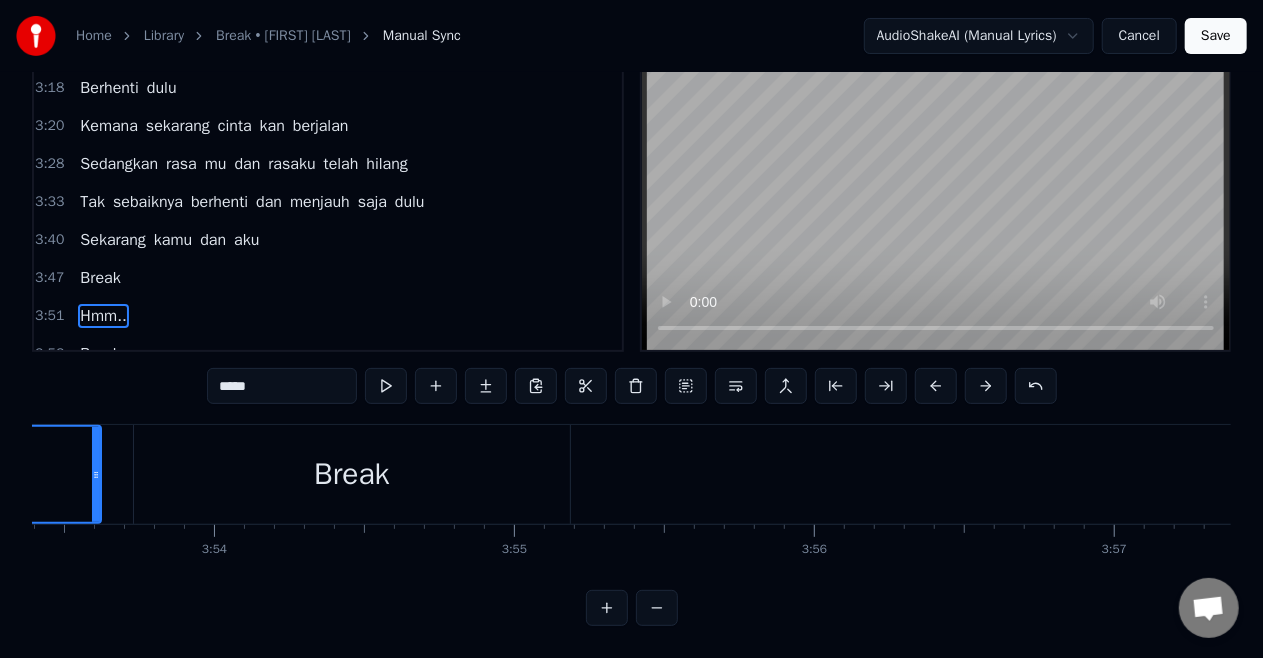 scroll, scrollTop: 46, scrollLeft: 0, axis: vertical 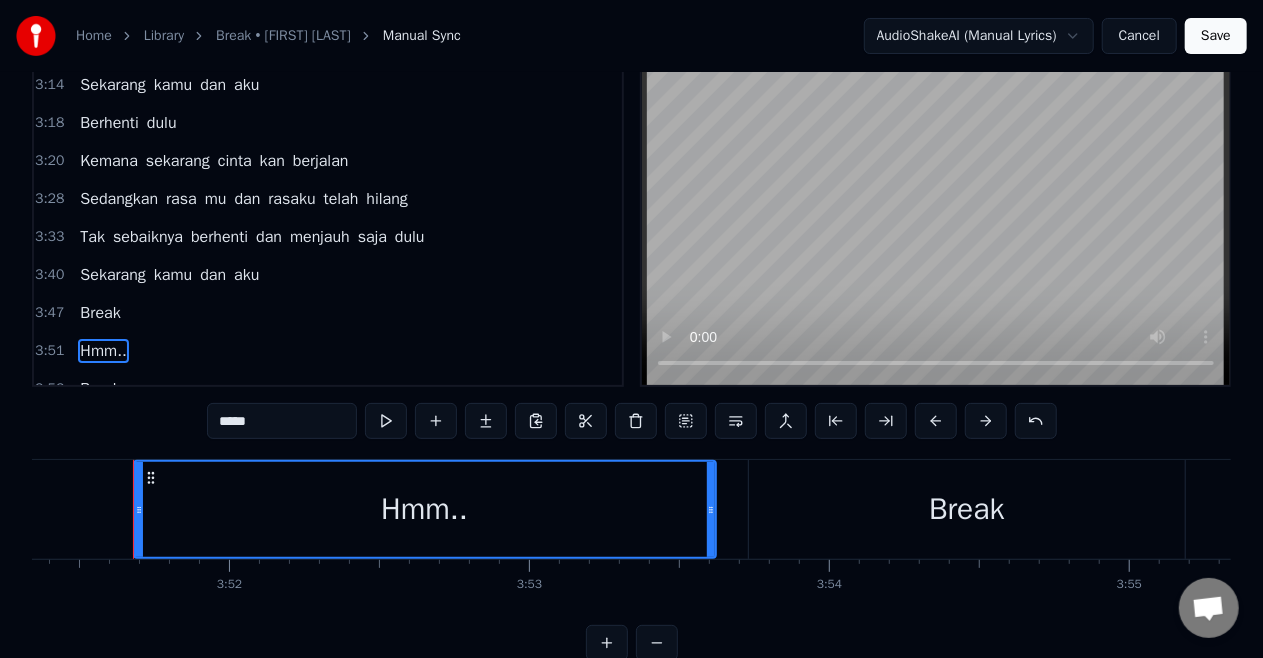 click on "*****" at bounding box center (282, 421) 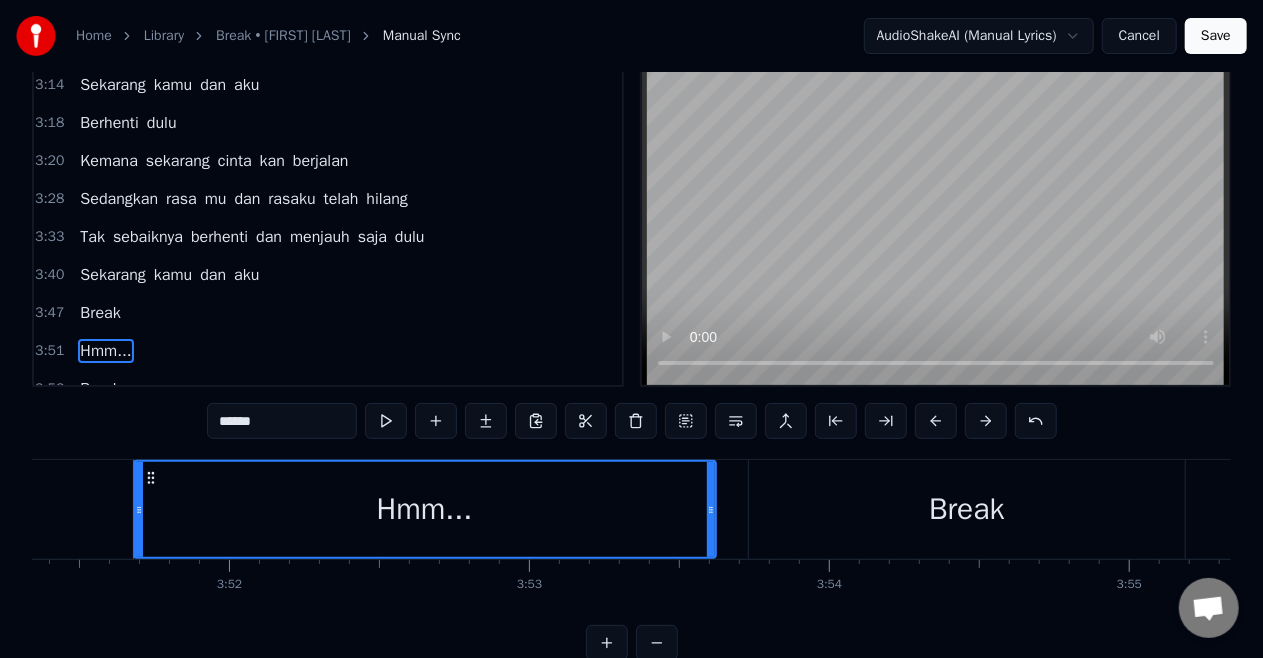 click on "Tak" at bounding box center (92, 237) 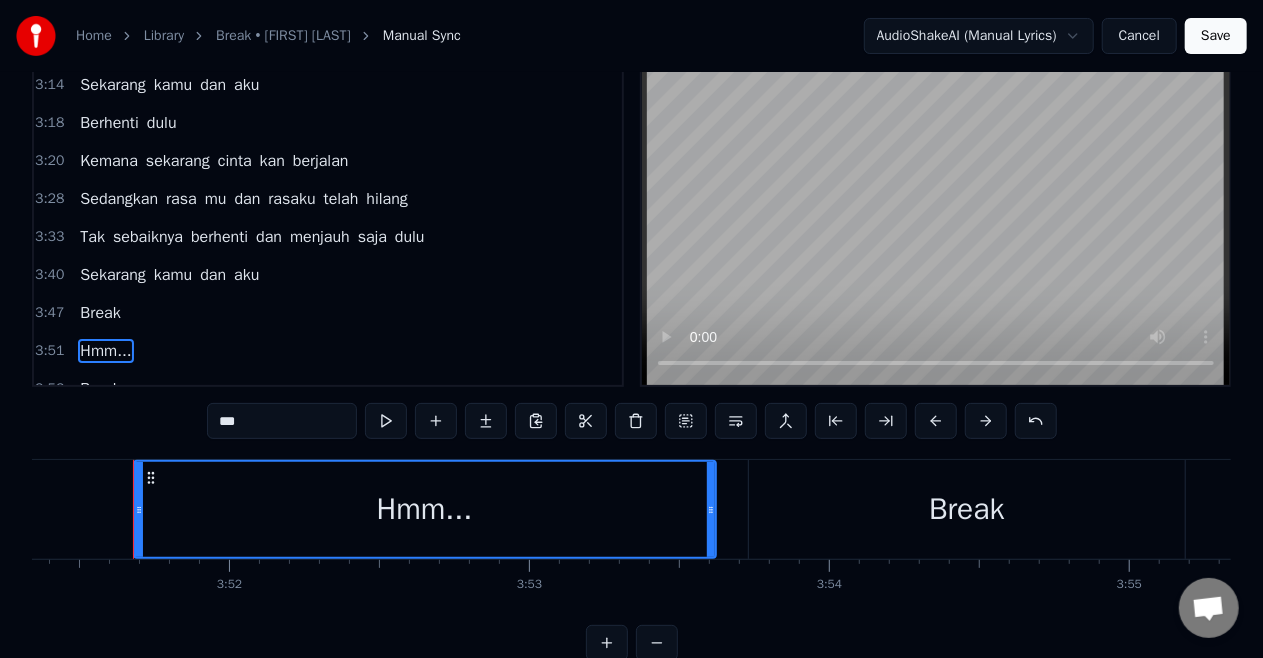 scroll, scrollTop: 14, scrollLeft: 0, axis: vertical 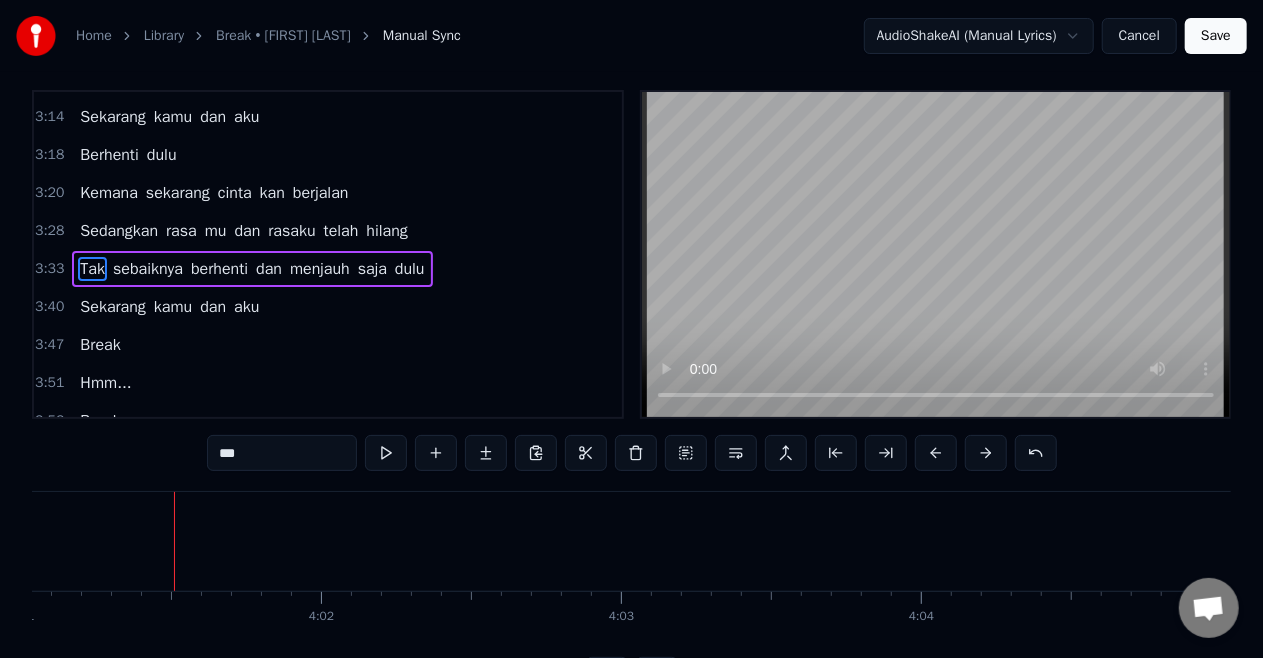 click on "Break" at bounding box center [100, 345] 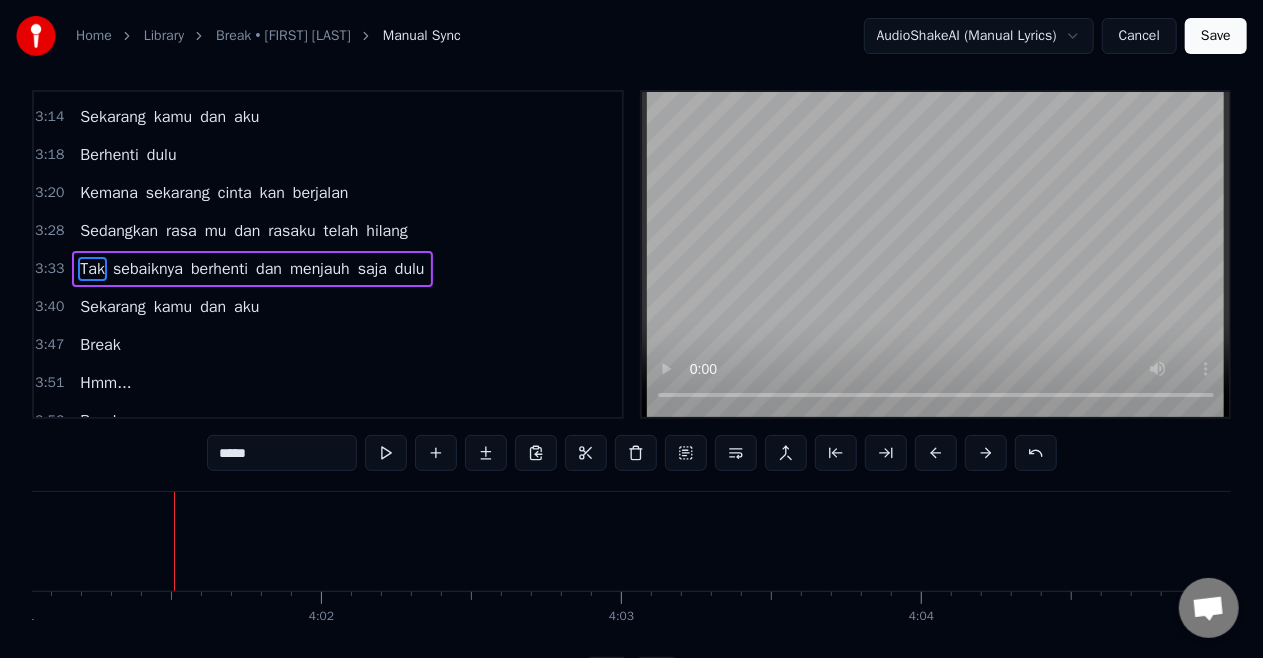 scroll, scrollTop: 8, scrollLeft: 0, axis: vertical 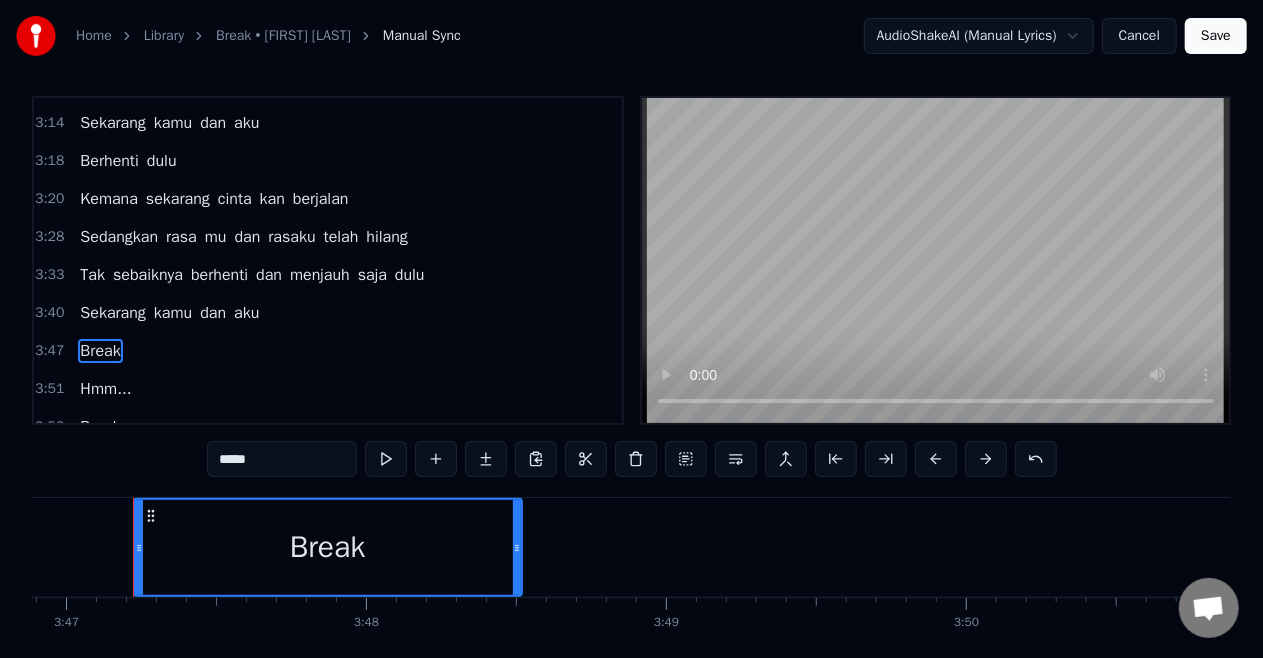 click on "*****" at bounding box center [282, 459] 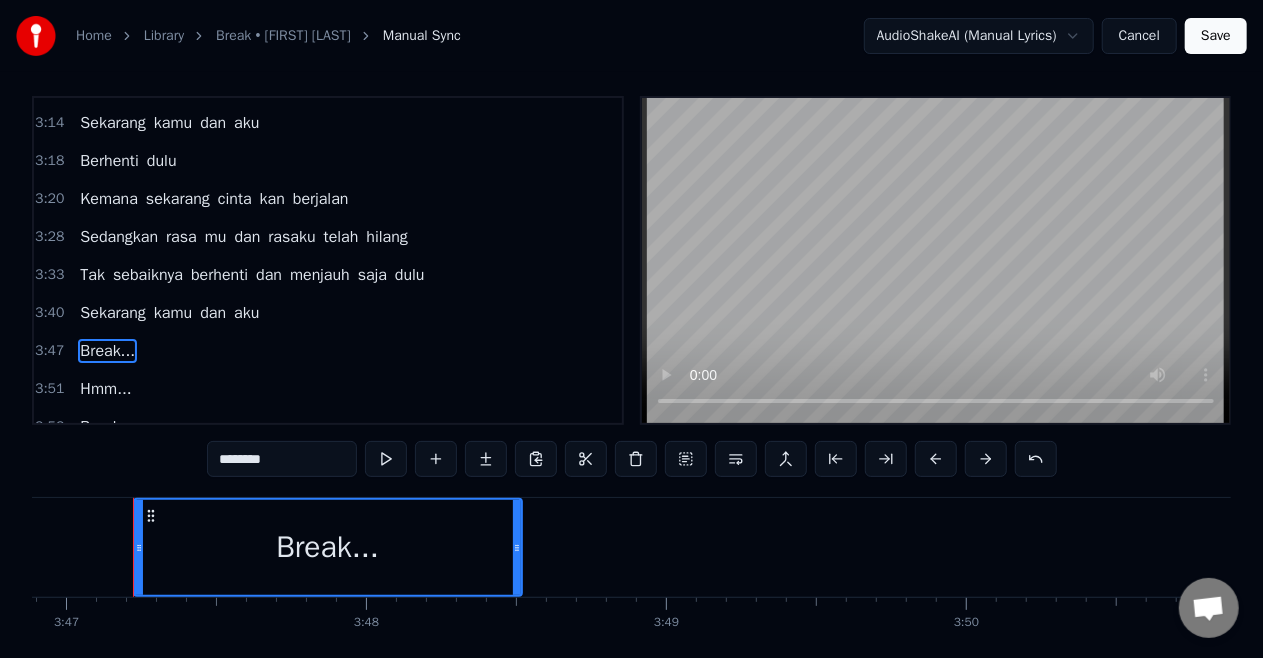 click on "Break" at bounding box center (100, 427) 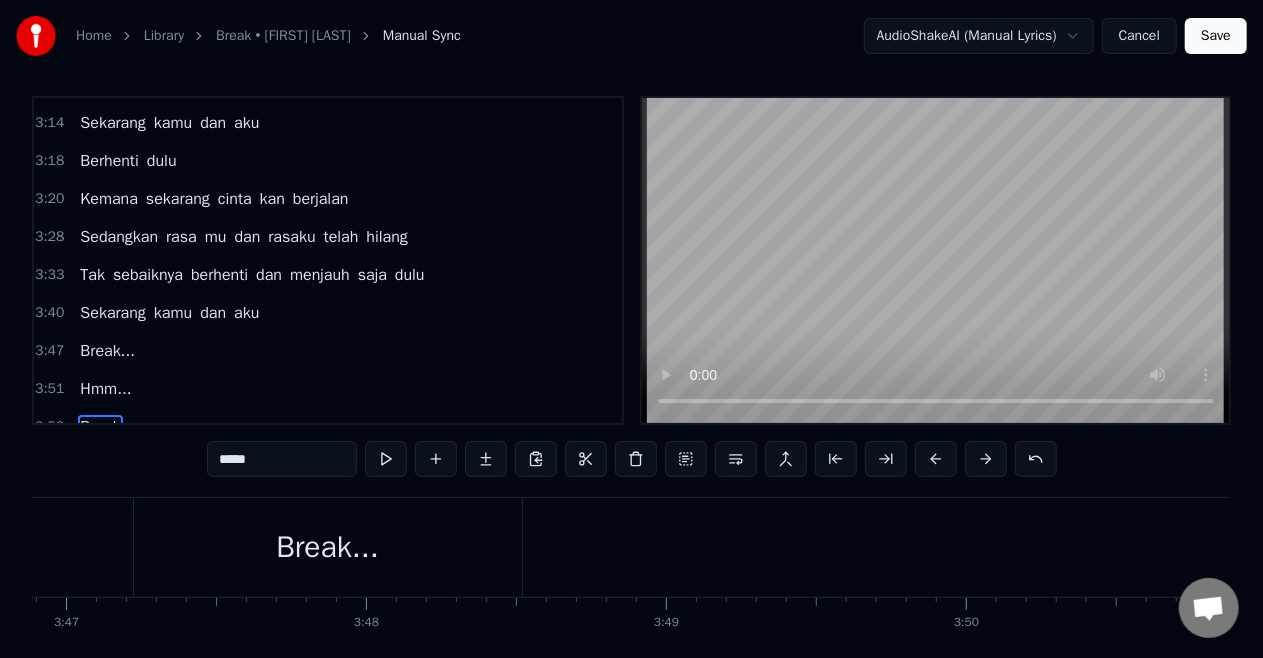 scroll, scrollTop: 11, scrollLeft: 0, axis: vertical 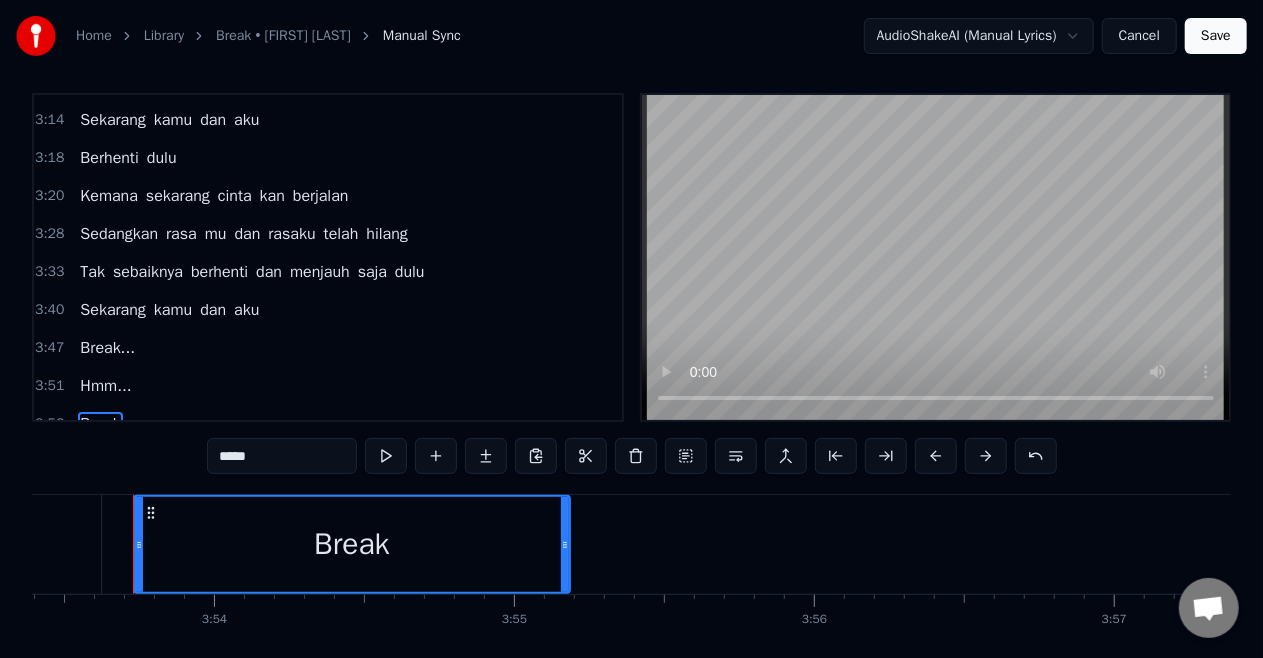 click on "*****" at bounding box center [282, 456] 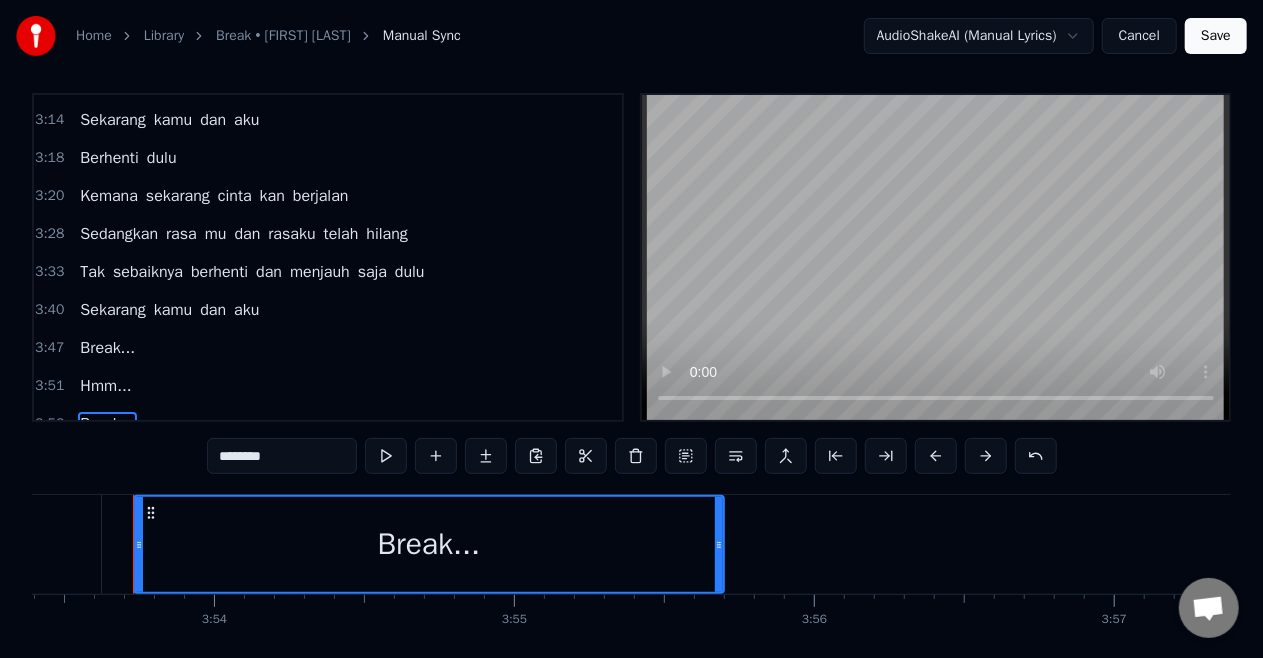 drag, startPoint x: 560, startPoint y: 552, endPoint x: 660, endPoint y: 522, distance: 104.40307 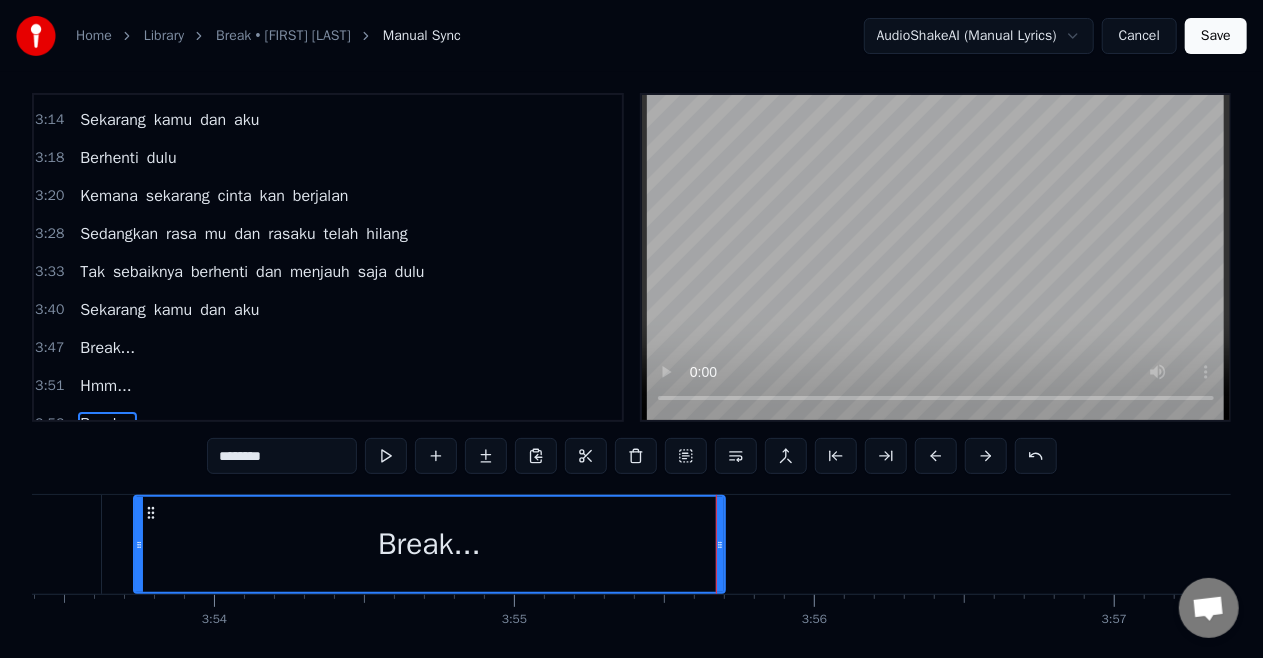 scroll, scrollTop: 83, scrollLeft: 0, axis: vertical 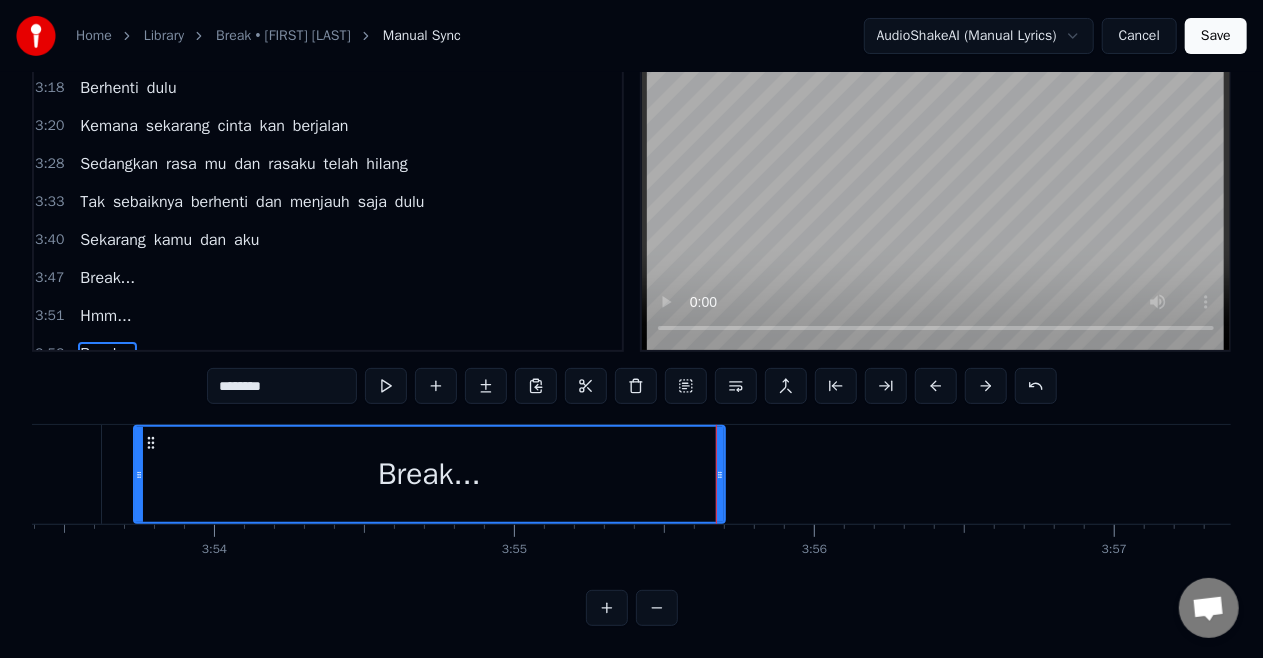 click on "Tak" at bounding box center (92, 202) 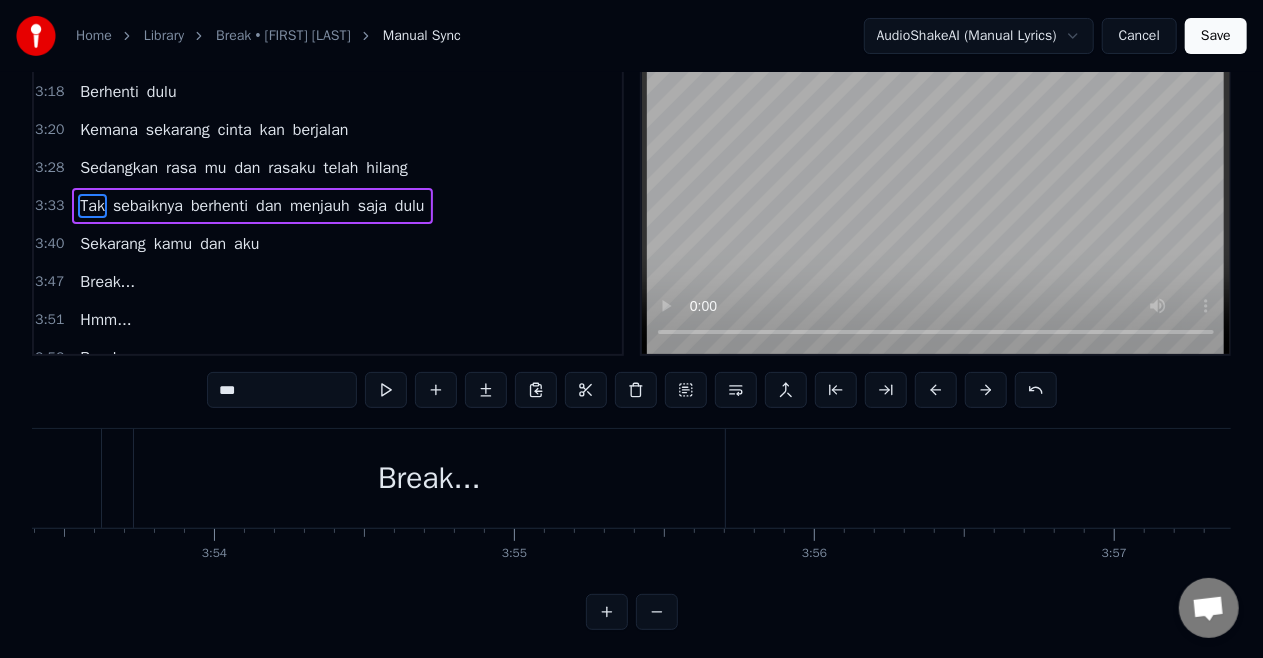 scroll, scrollTop: 48, scrollLeft: 0, axis: vertical 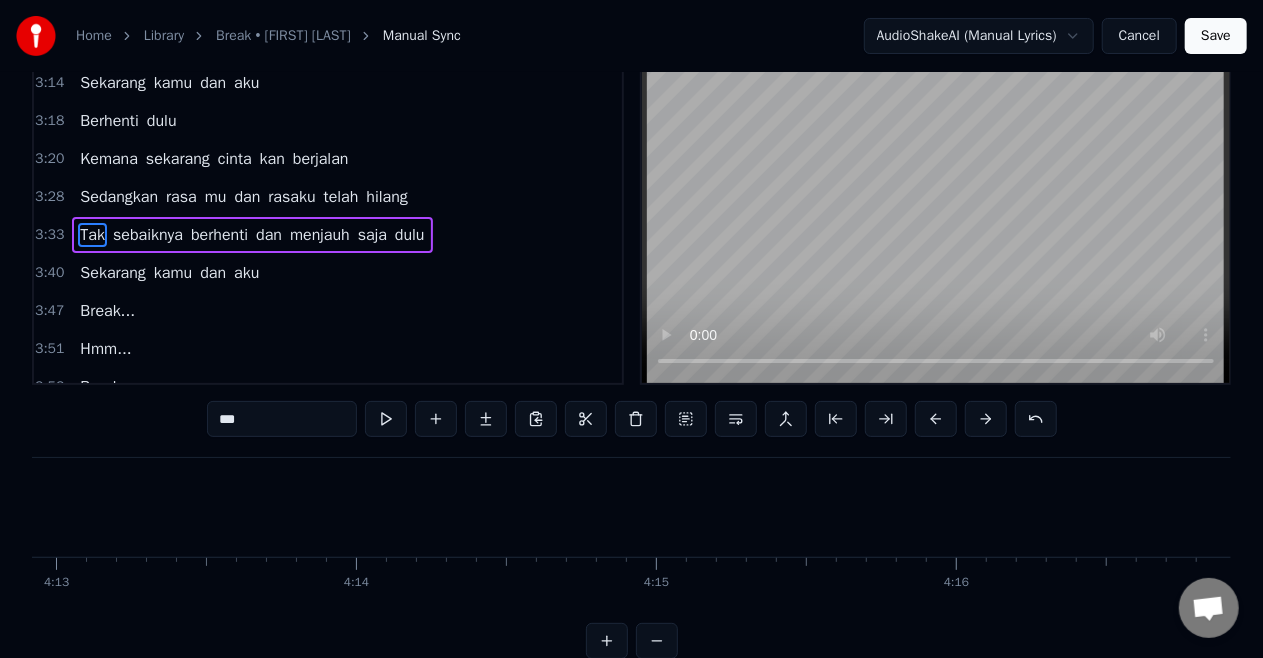 click on "Save" at bounding box center (1216, 36) 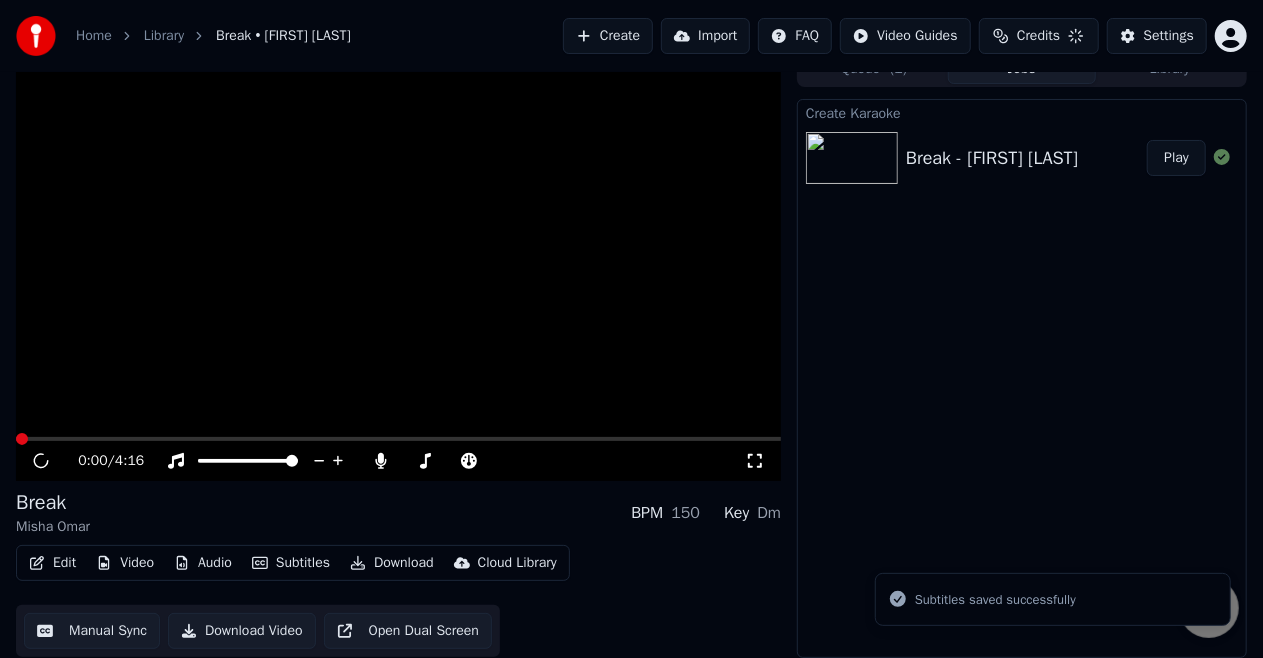 scroll, scrollTop: 21, scrollLeft: 0, axis: vertical 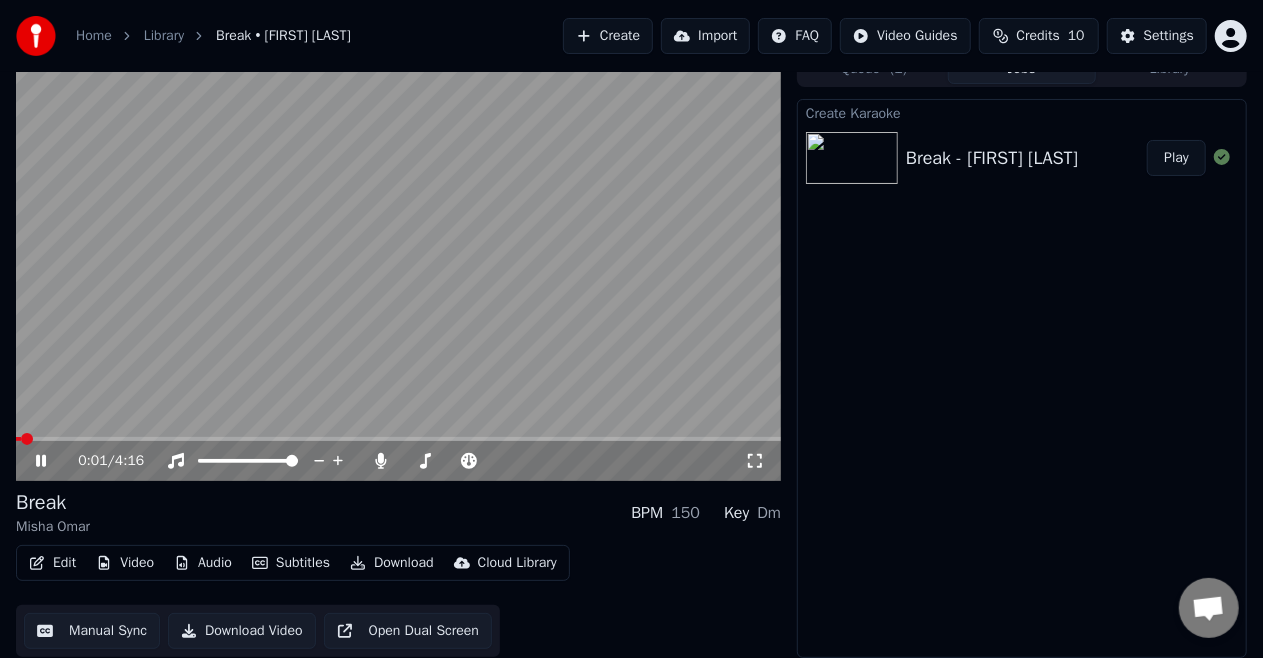 click 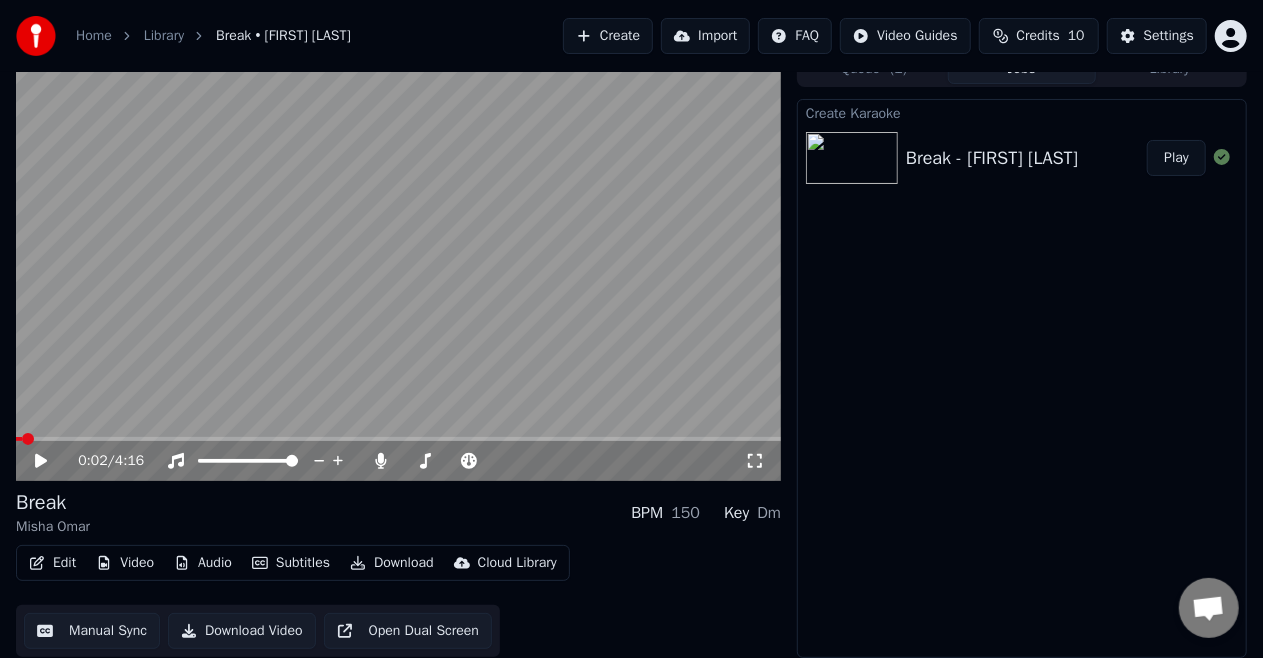 scroll, scrollTop: 0, scrollLeft: 0, axis: both 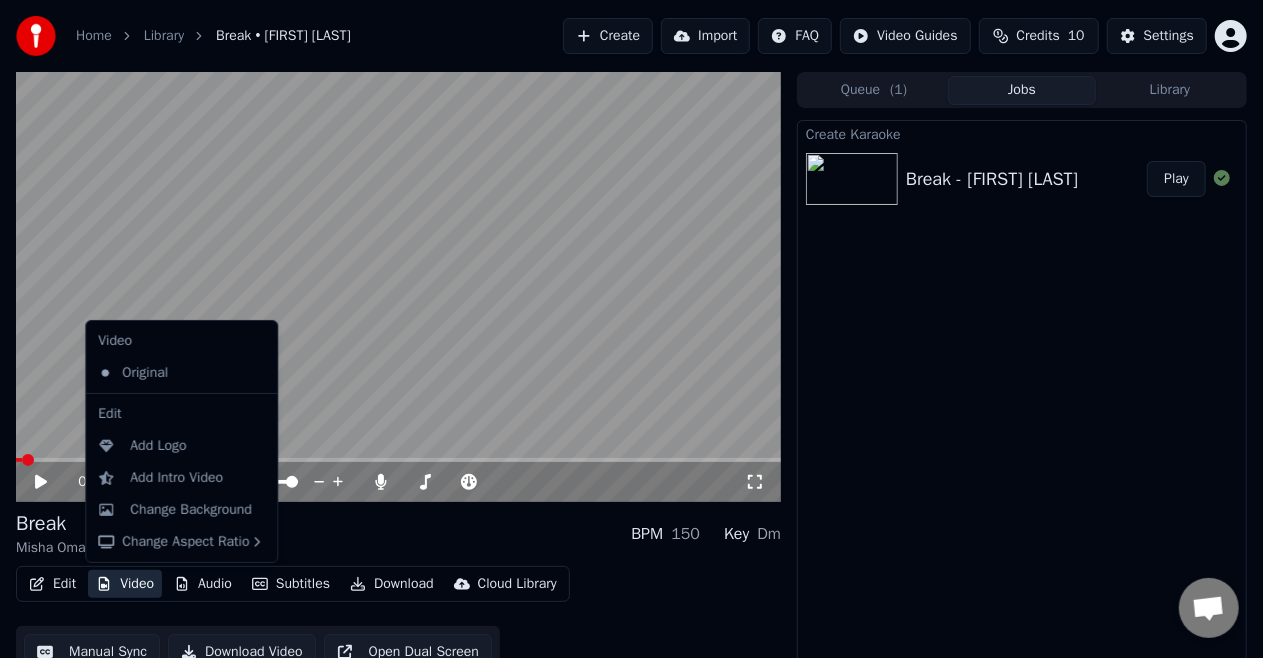 click on "Video" at bounding box center (125, 584) 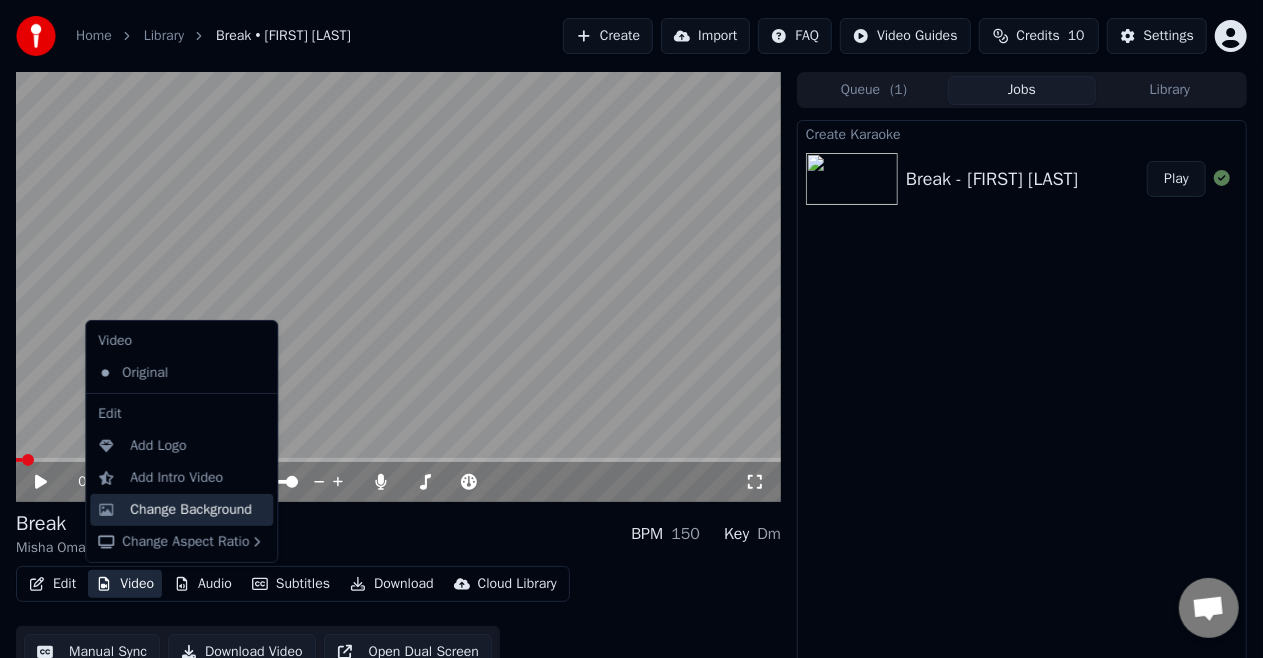 click on "Change Background" at bounding box center [191, 510] 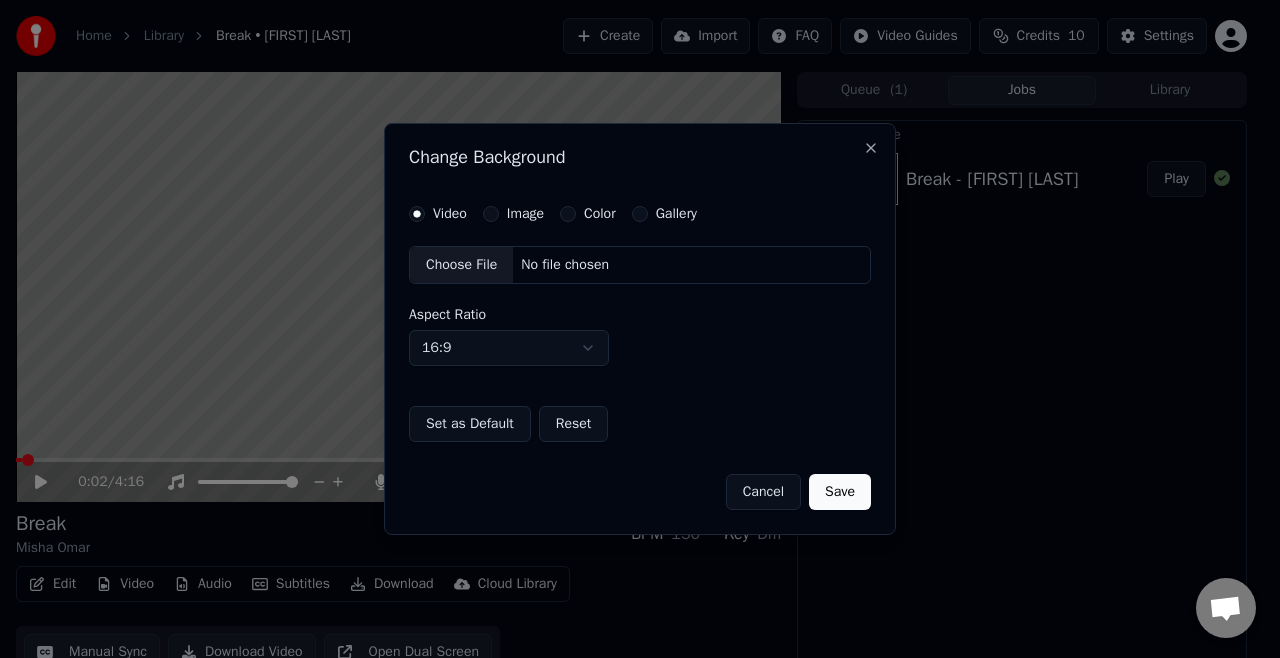 click on "Image" at bounding box center (491, 214) 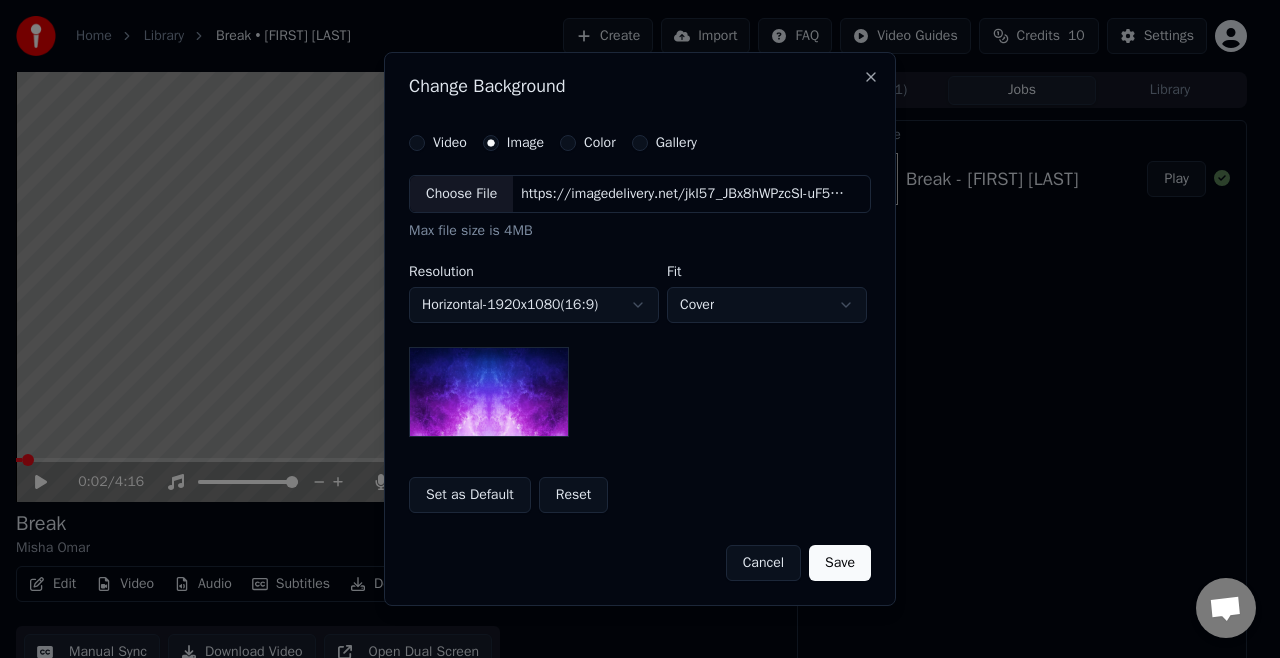 click on "Choose File" at bounding box center [461, 194] 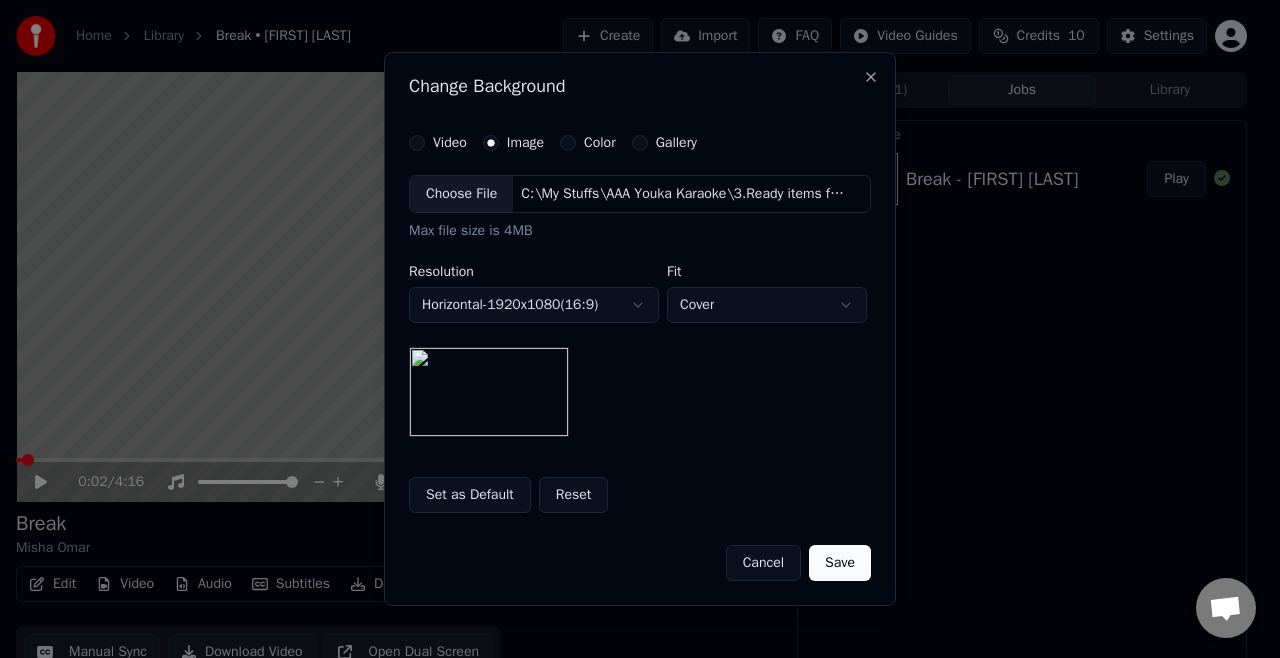 click on "Save" at bounding box center (840, 563) 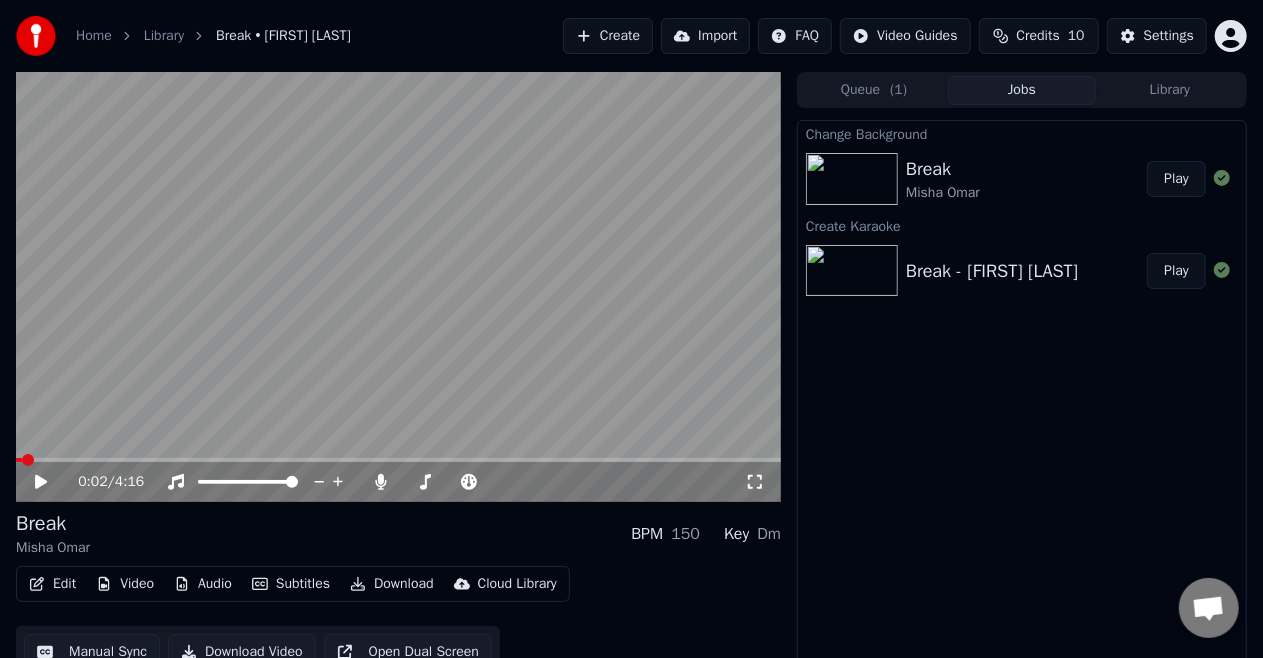 click on "Play" at bounding box center (1176, 179) 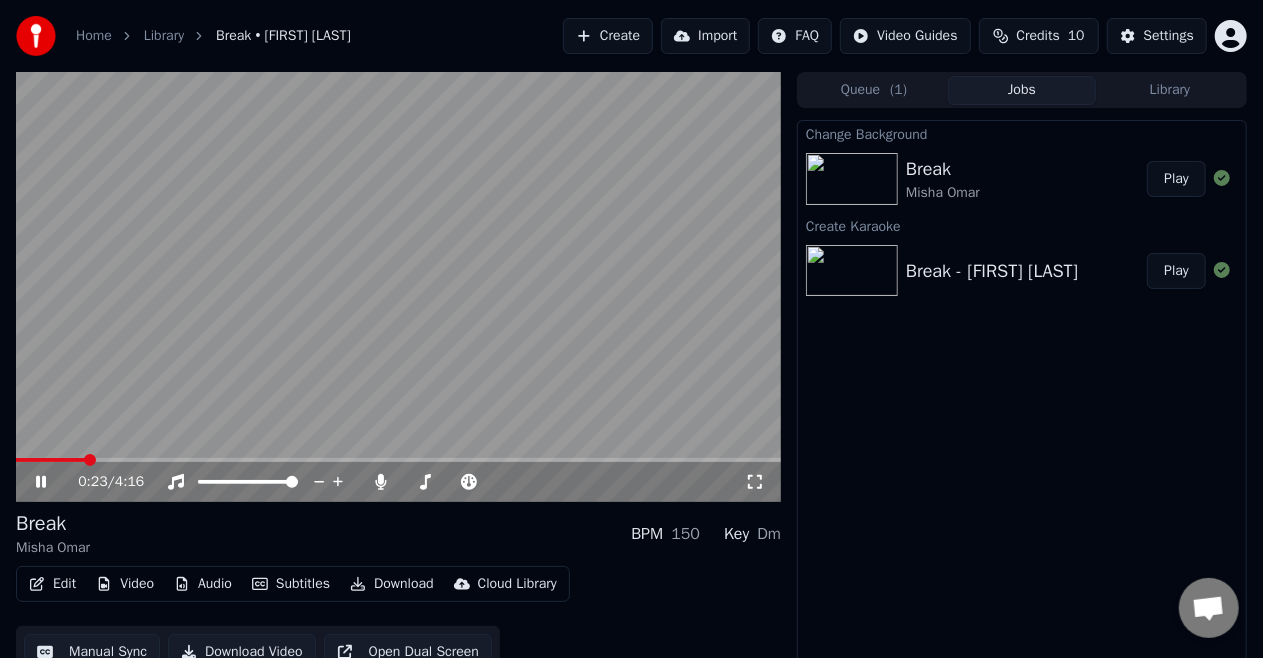 click 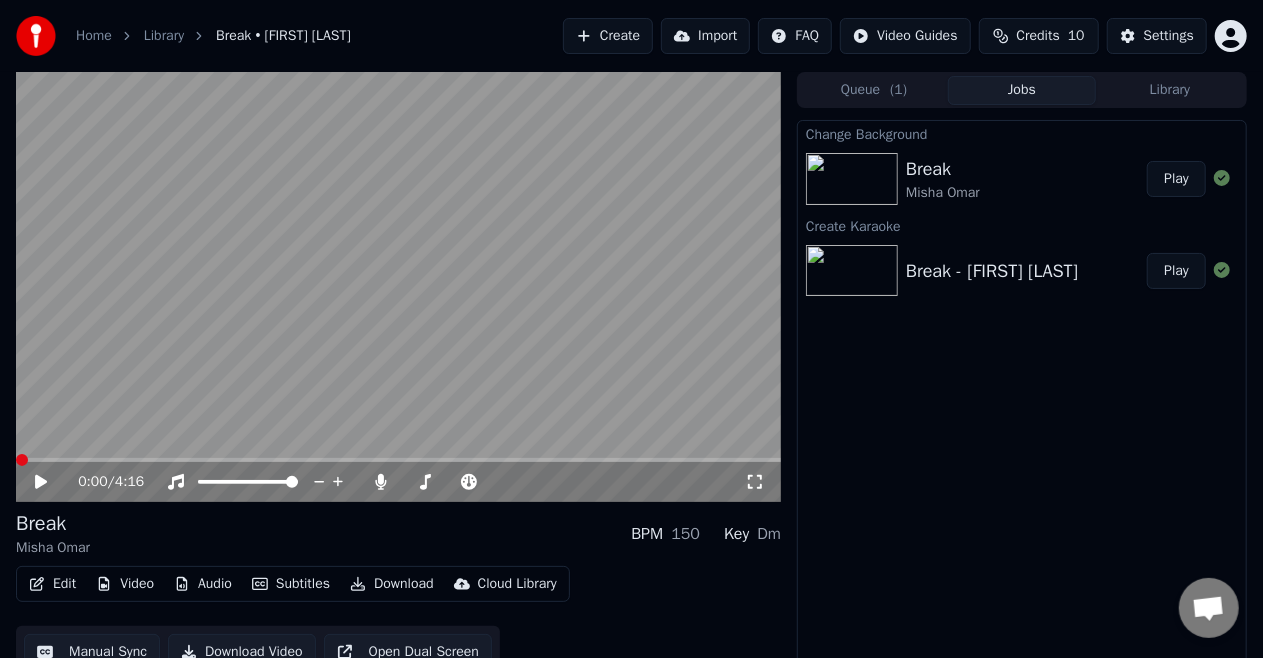 click at bounding box center [22, 460] 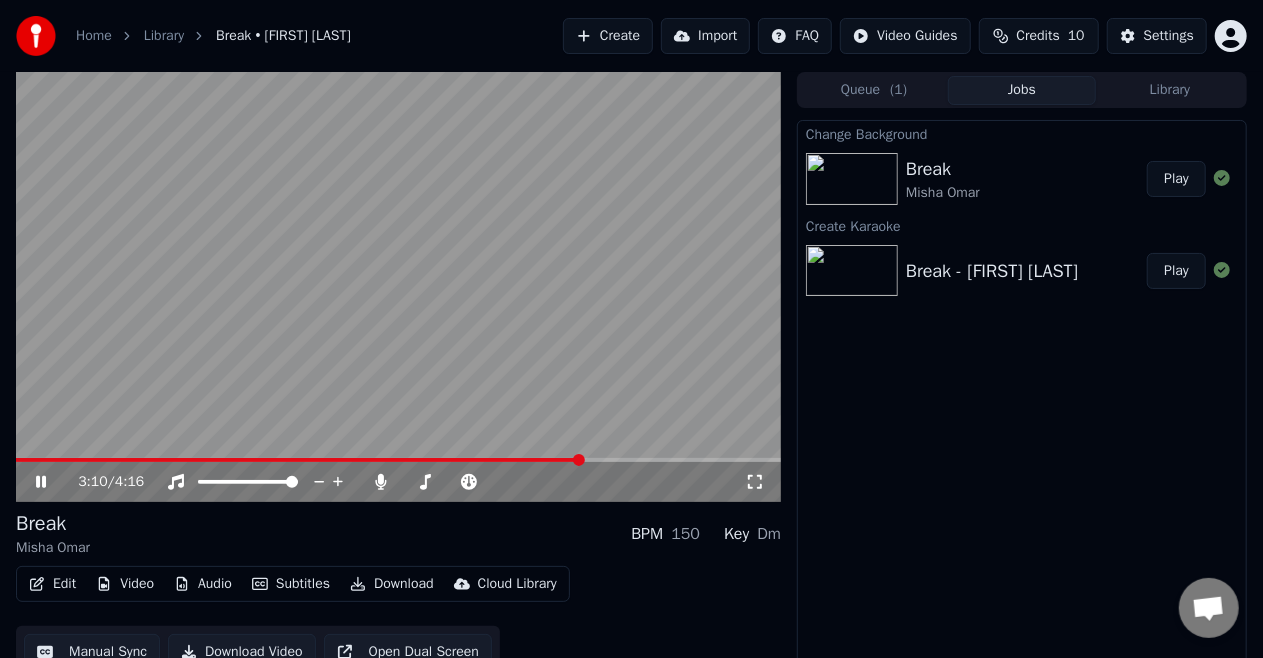 click at bounding box center (398, 460) 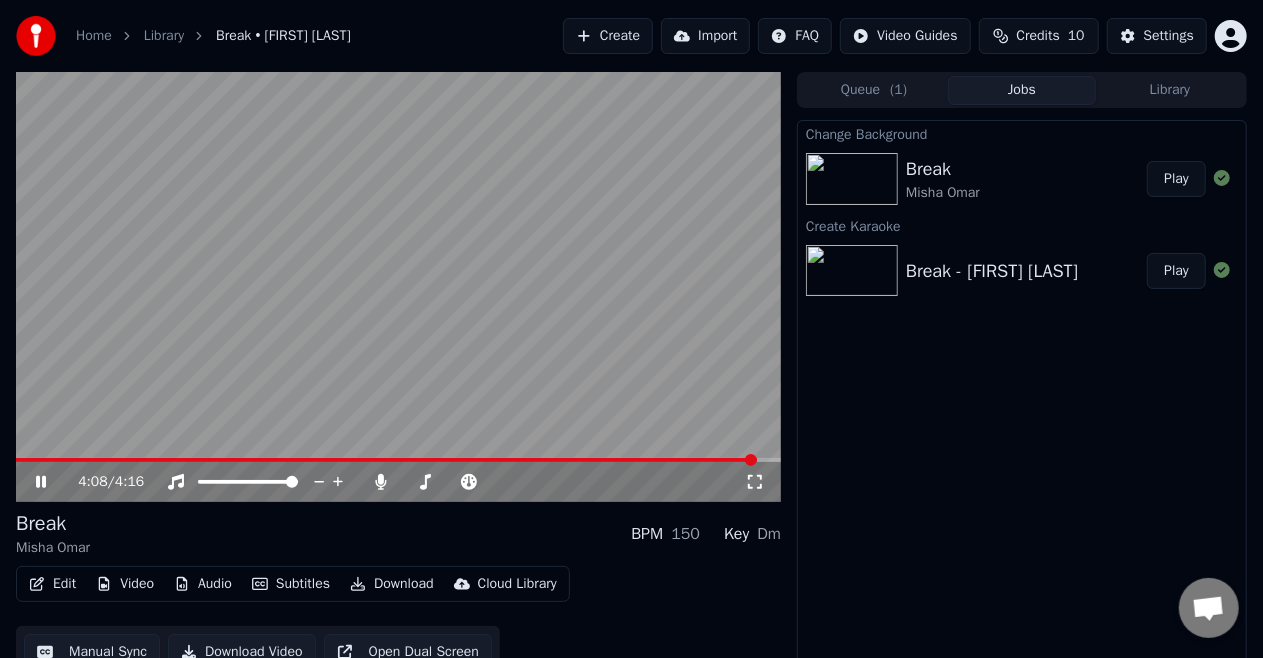 click 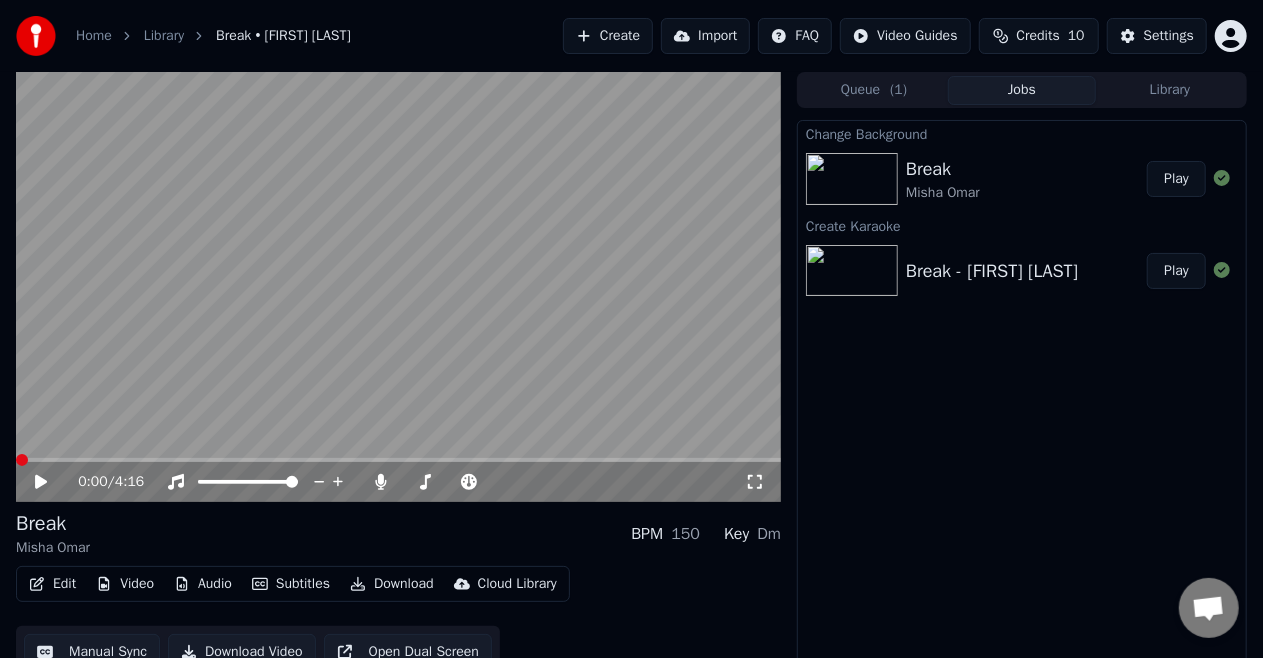 click at bounding box center [22, 460] 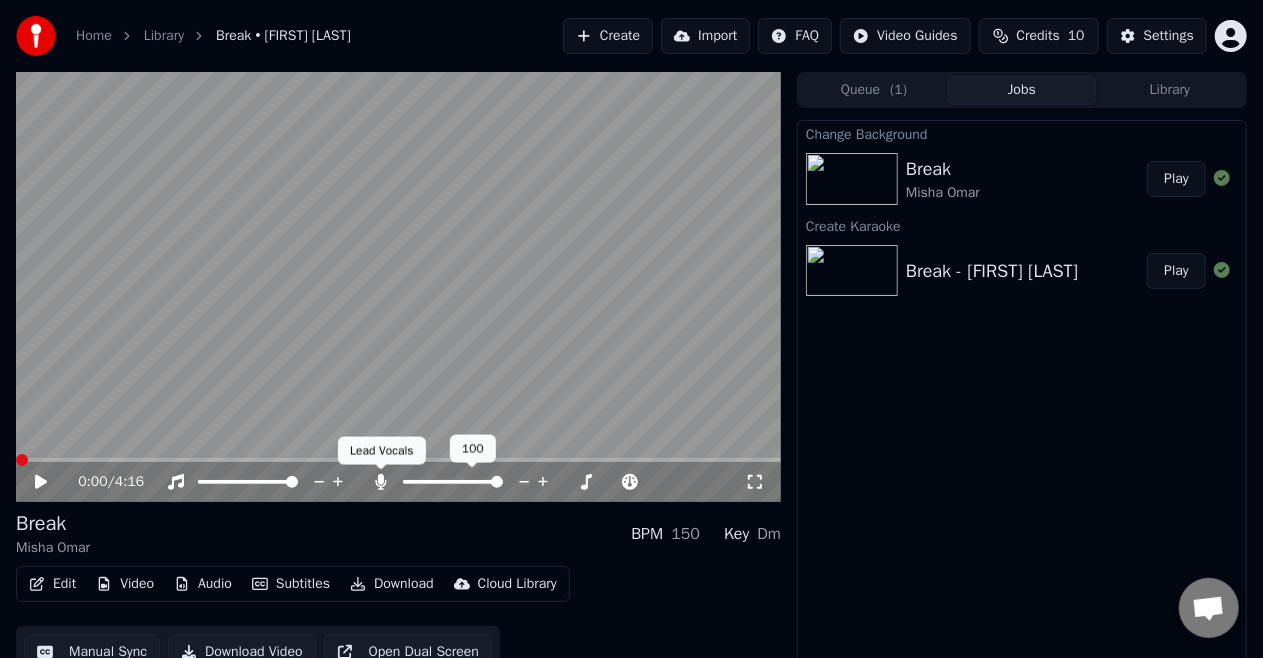 click 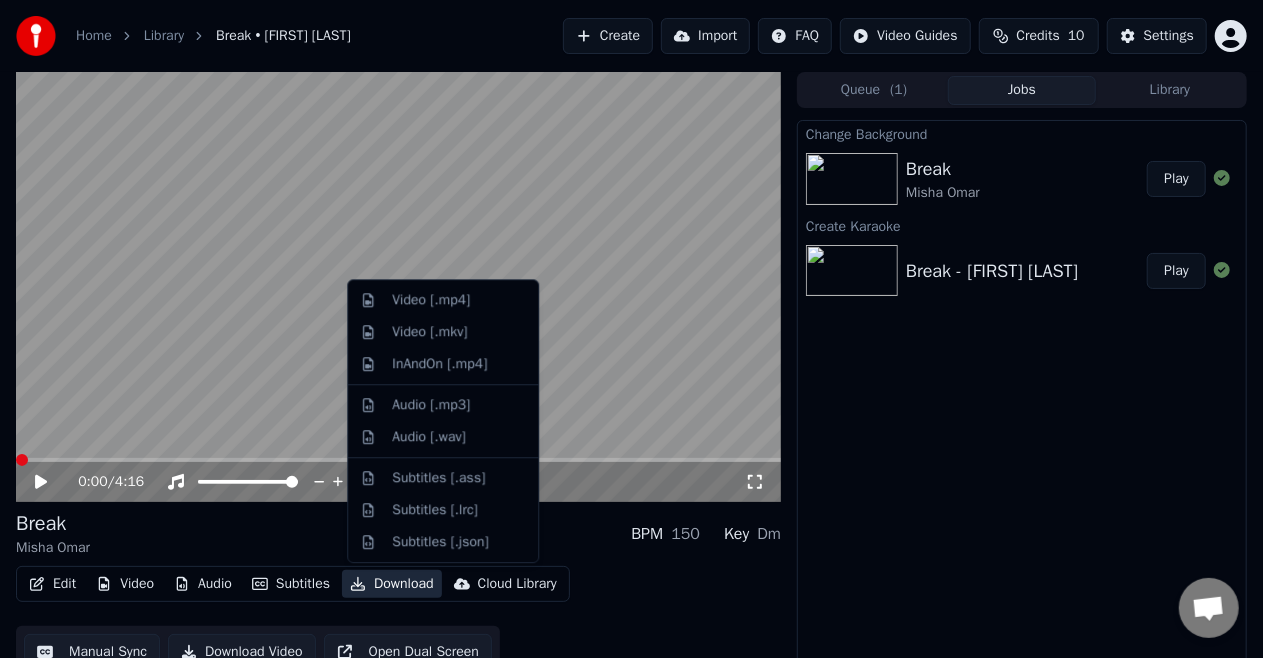 click on "Download" at bounding box center (392, 584) 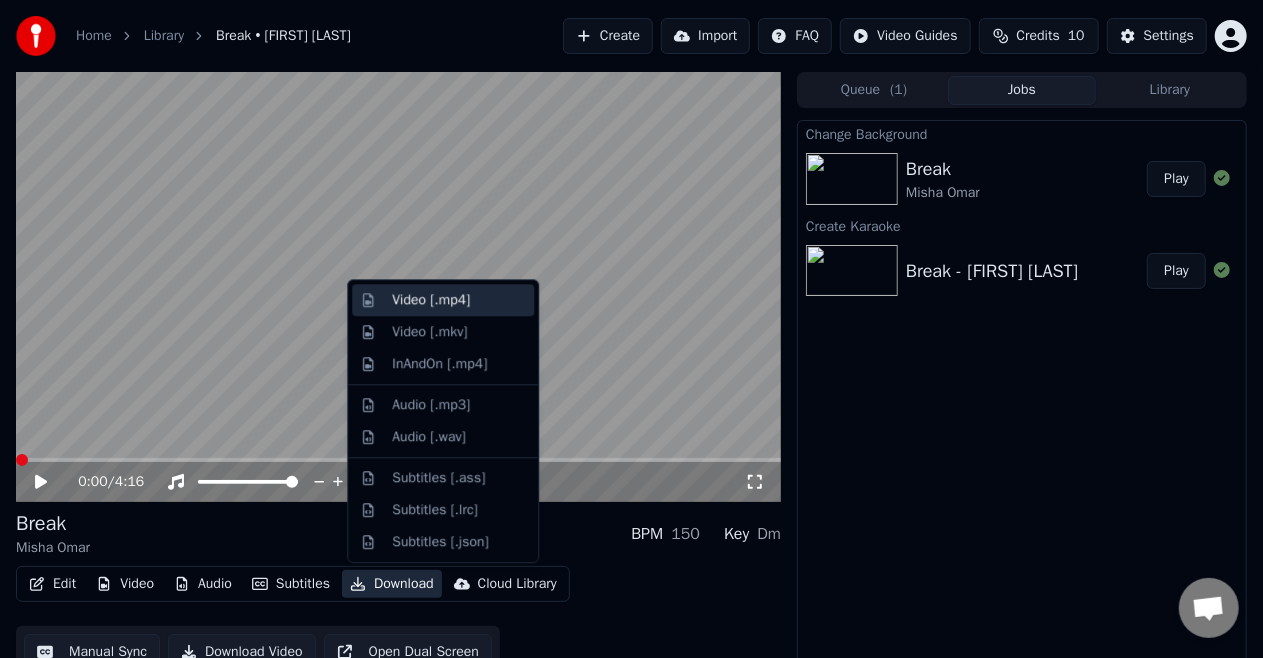 click on "Video [.mp4]" at bounding box center (431, 300) 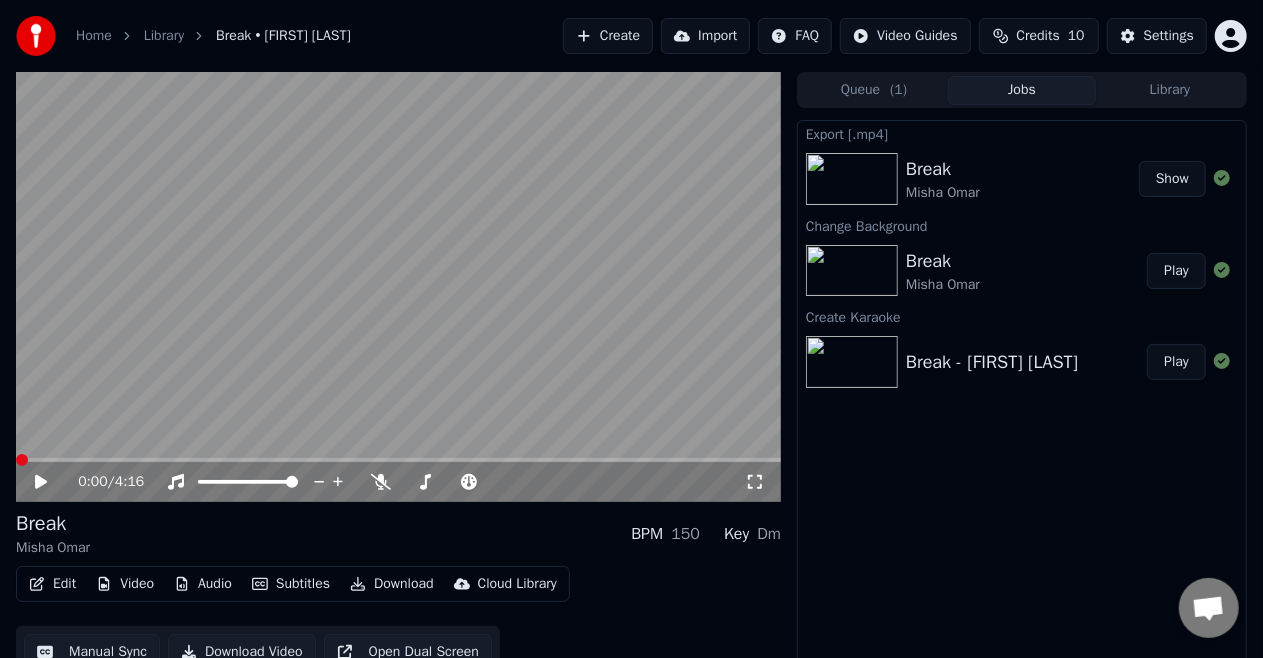 click on "Show" at bounding box center [1172, 179] 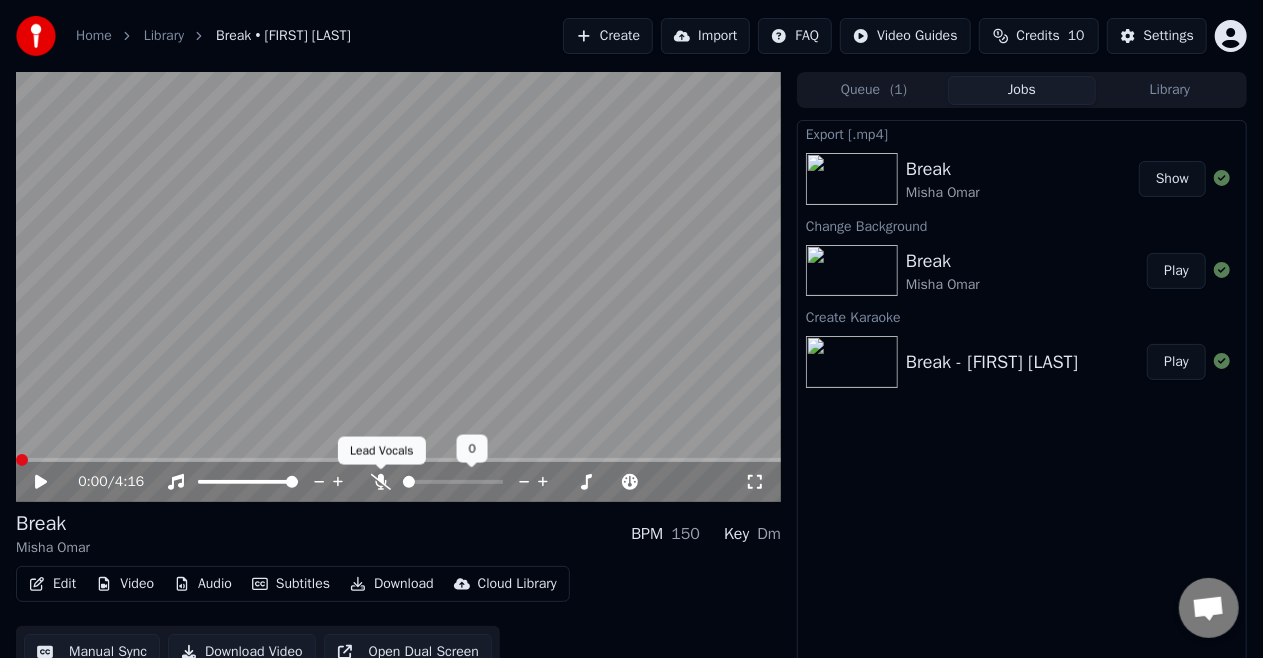 click 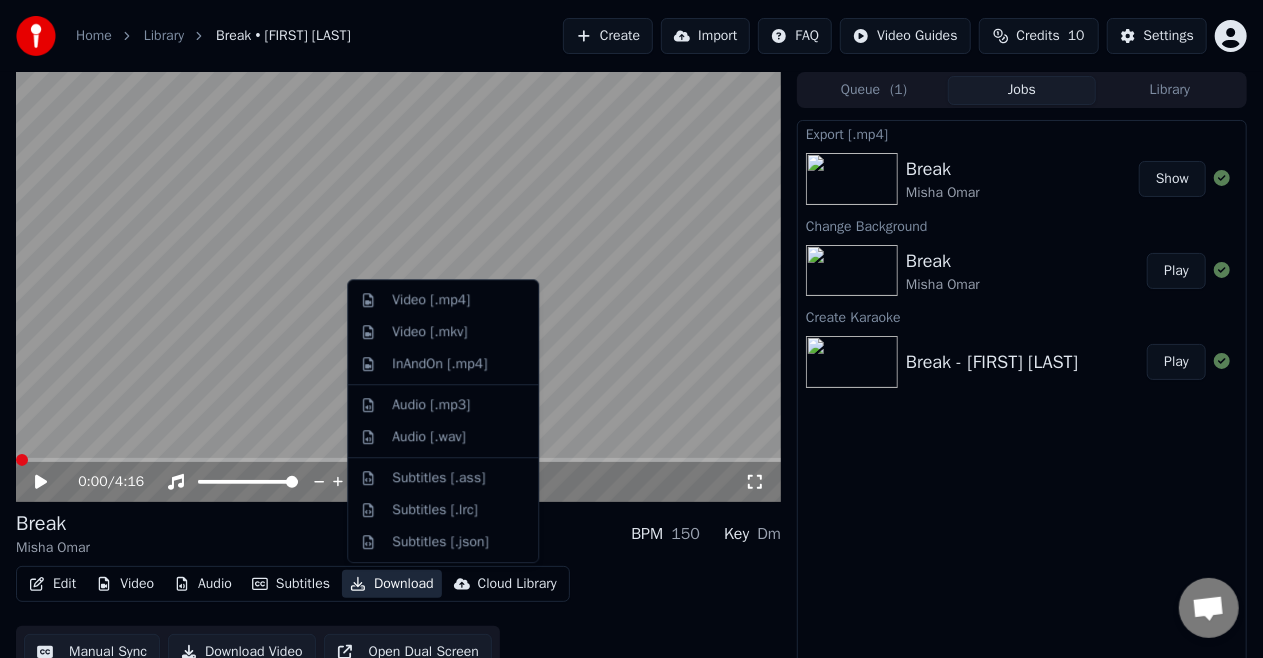 click on "Download" at bounding box center [392, 584] 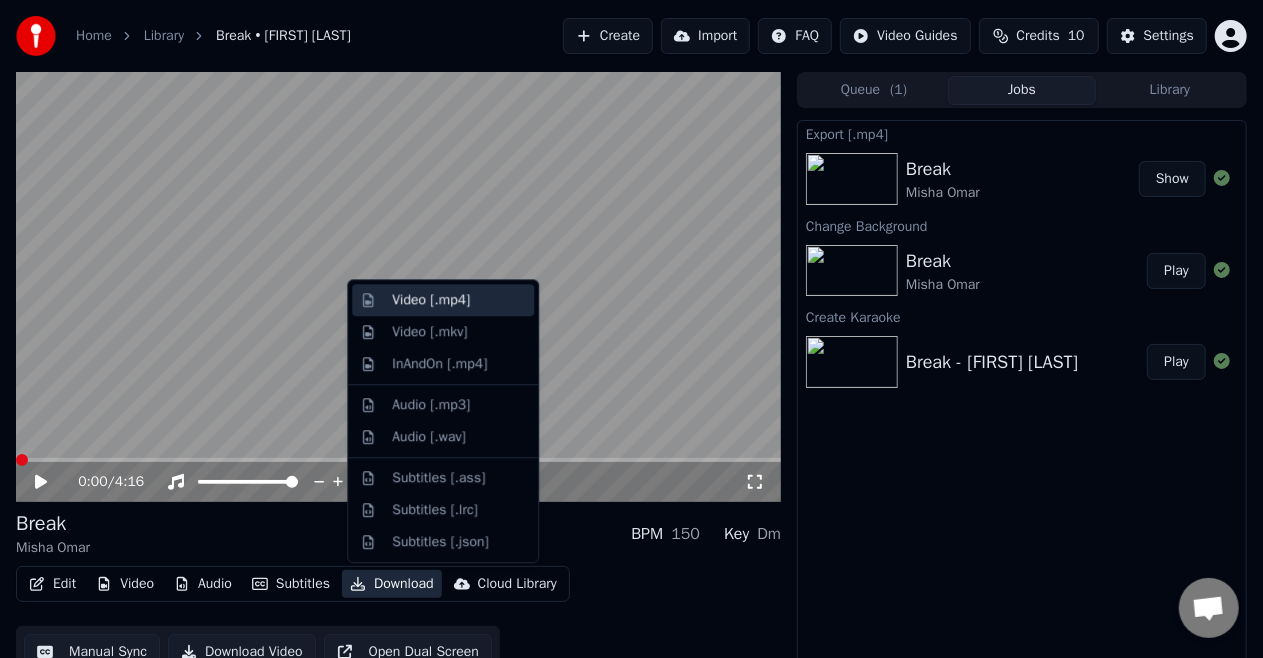 click on "Video [.mp4]" at bounding box center (431, 300) 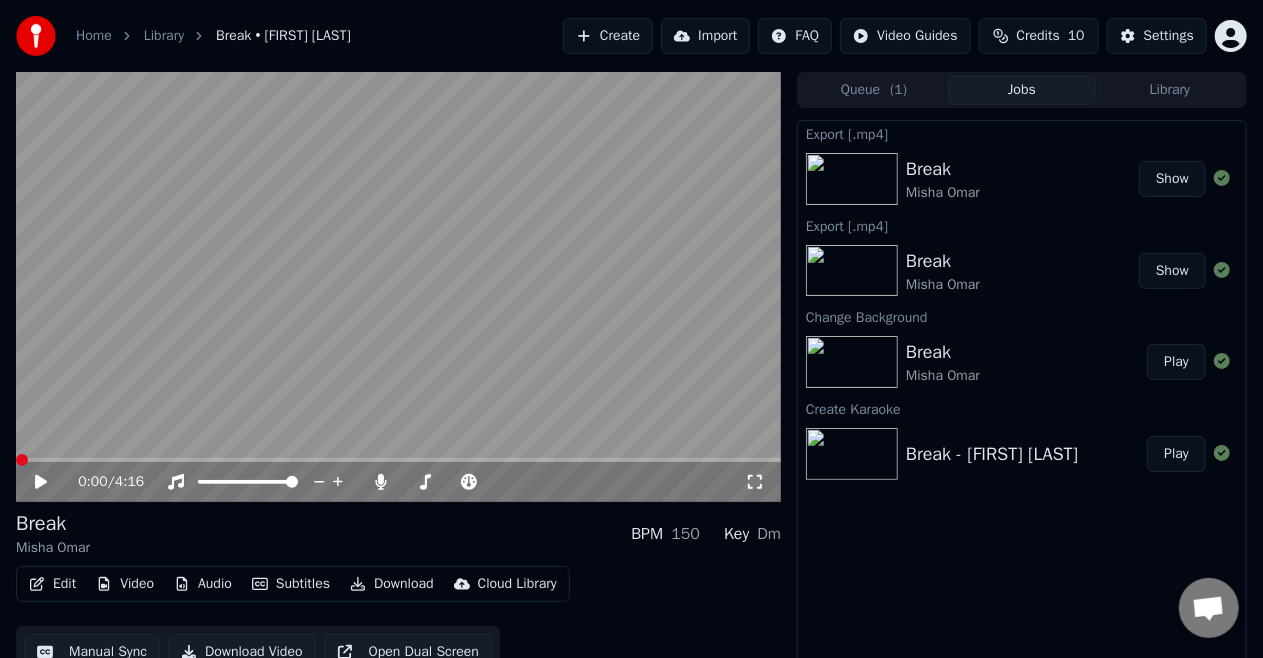 click on "Show" at bounding box center [1172, 179] 